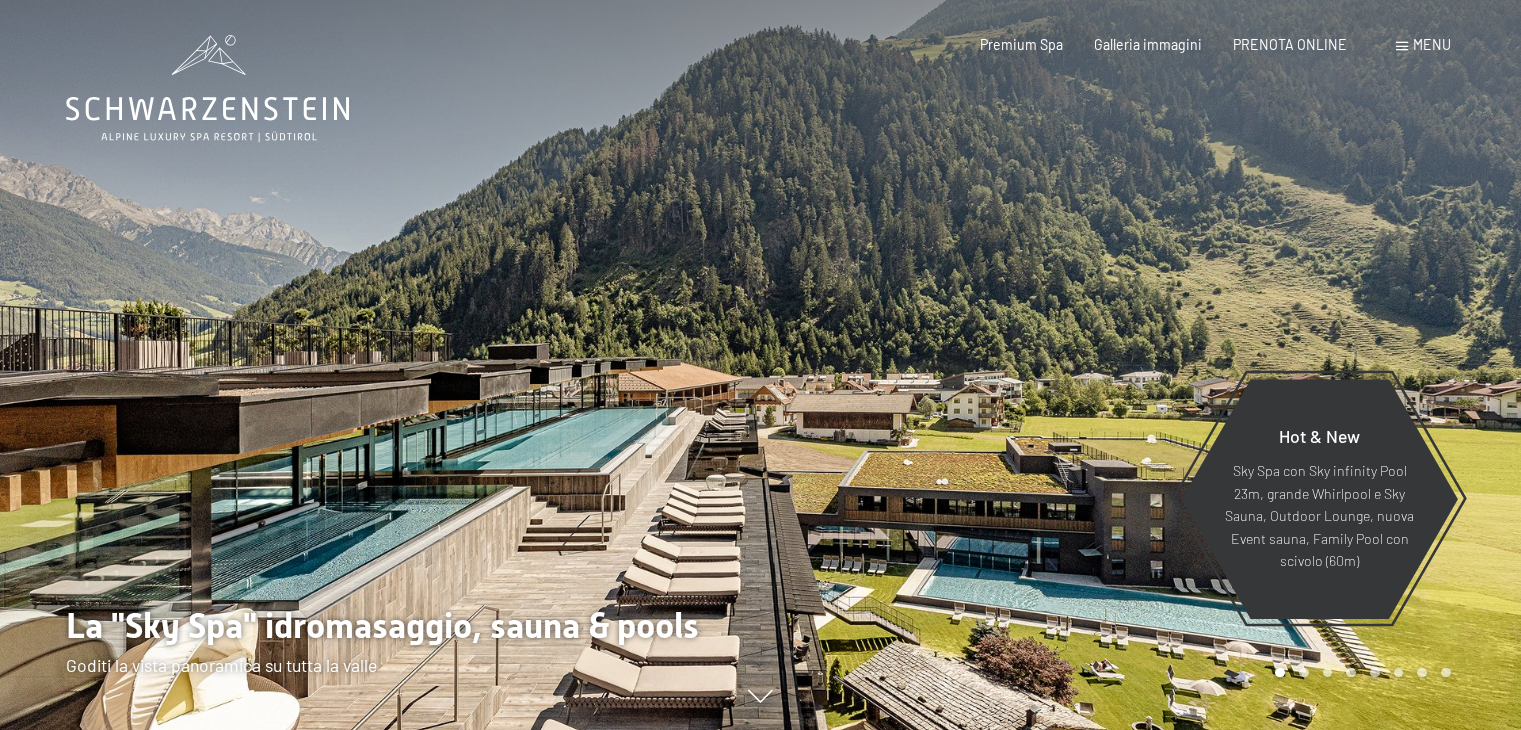 scroll, scrollTop: 0, scrollLeft: 0, axis: both 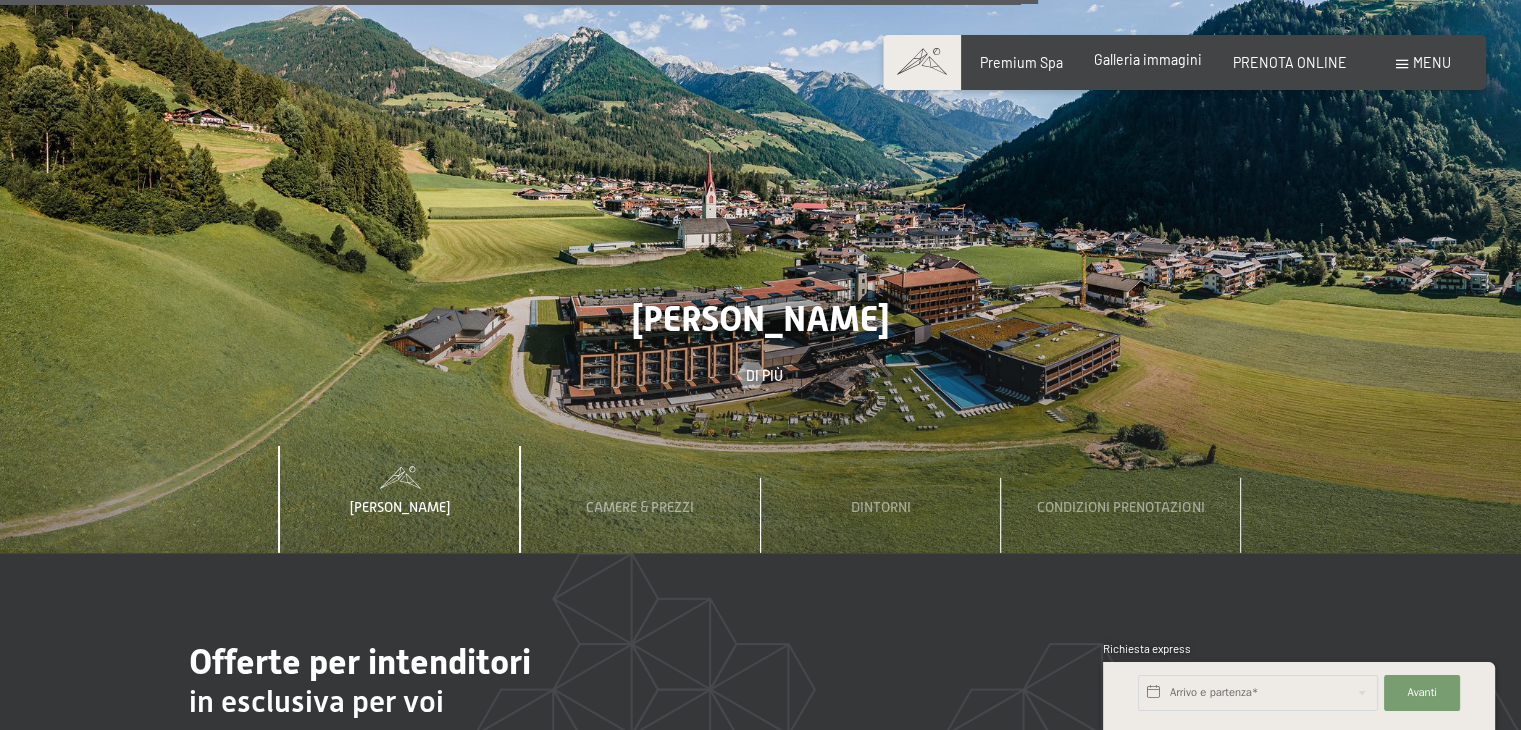 click on "Galleria immagini" at bounding box center (1148, 59) 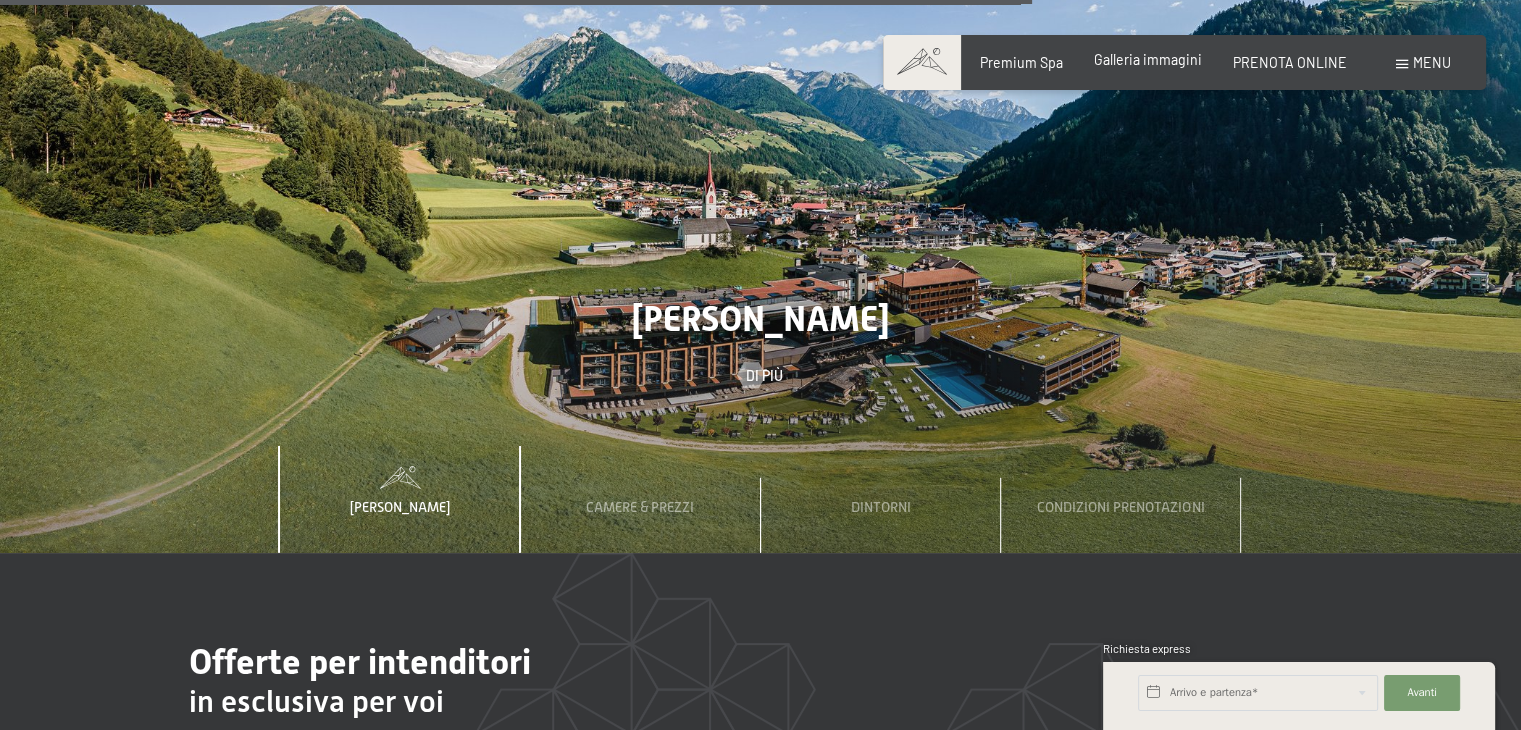 scroll, scrollTop: 5767, scrollLeft: 0, axis: vertical 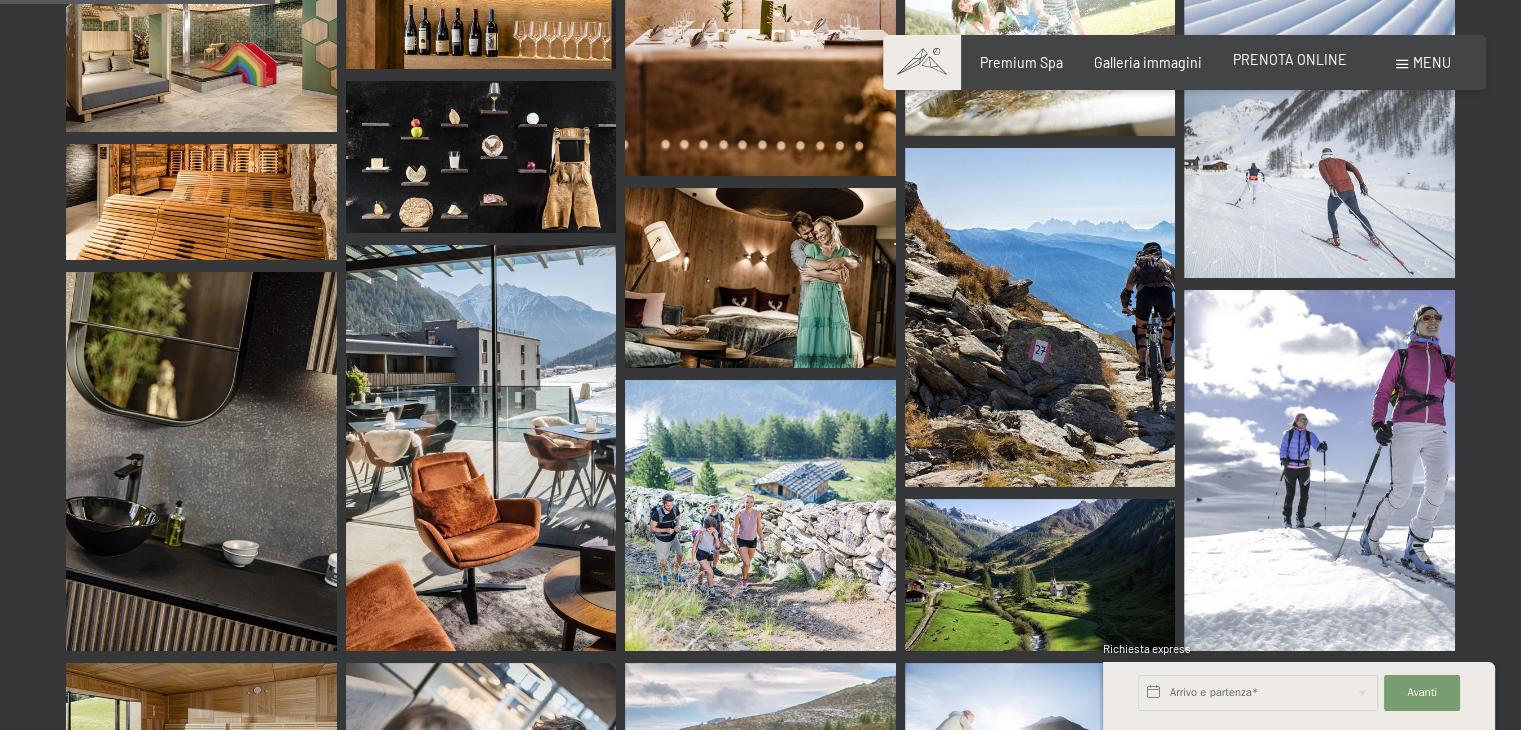click on "PRENOTA ONLINE" at bounding box center (1290, 59) 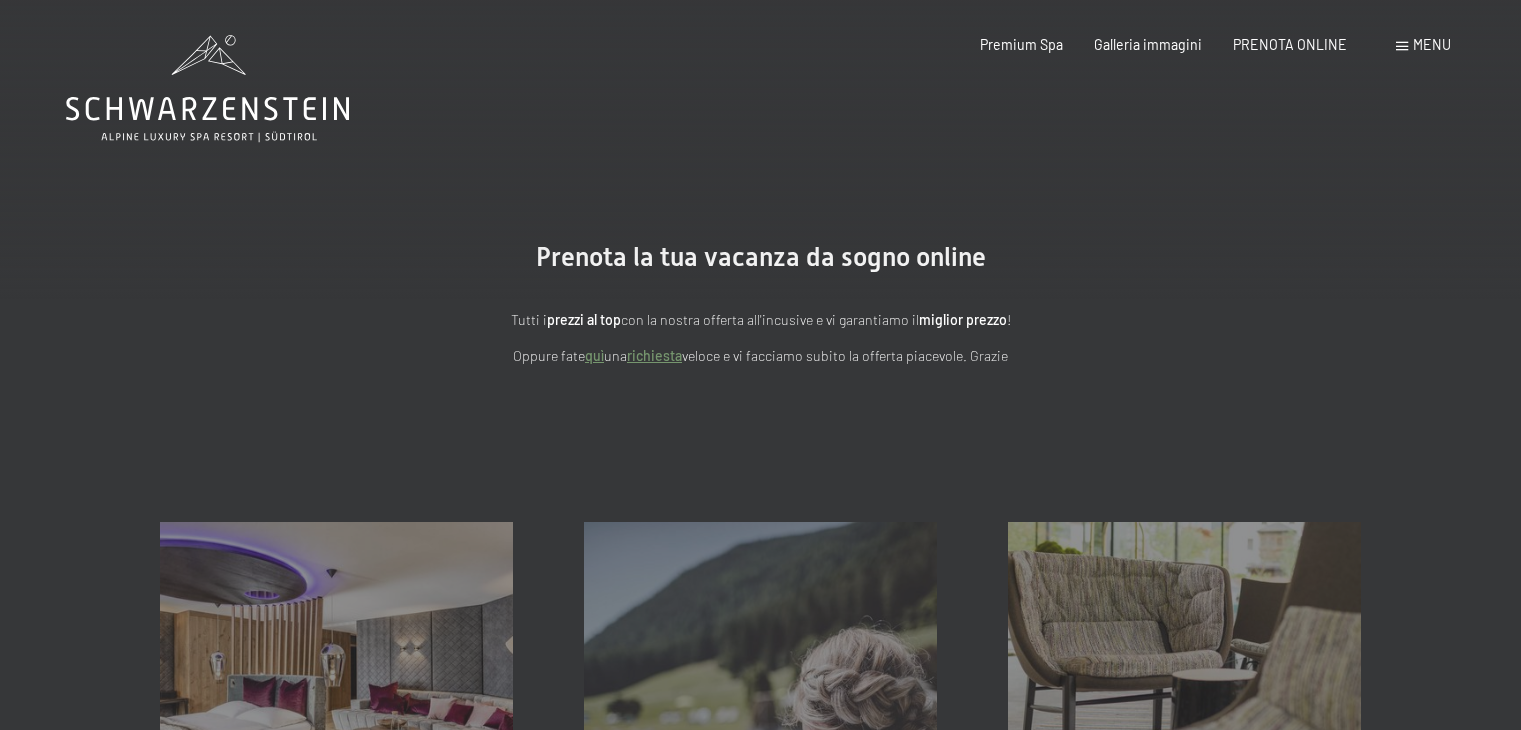 scroll, scrollTop: 0, scrollLeft: 0, axis: both 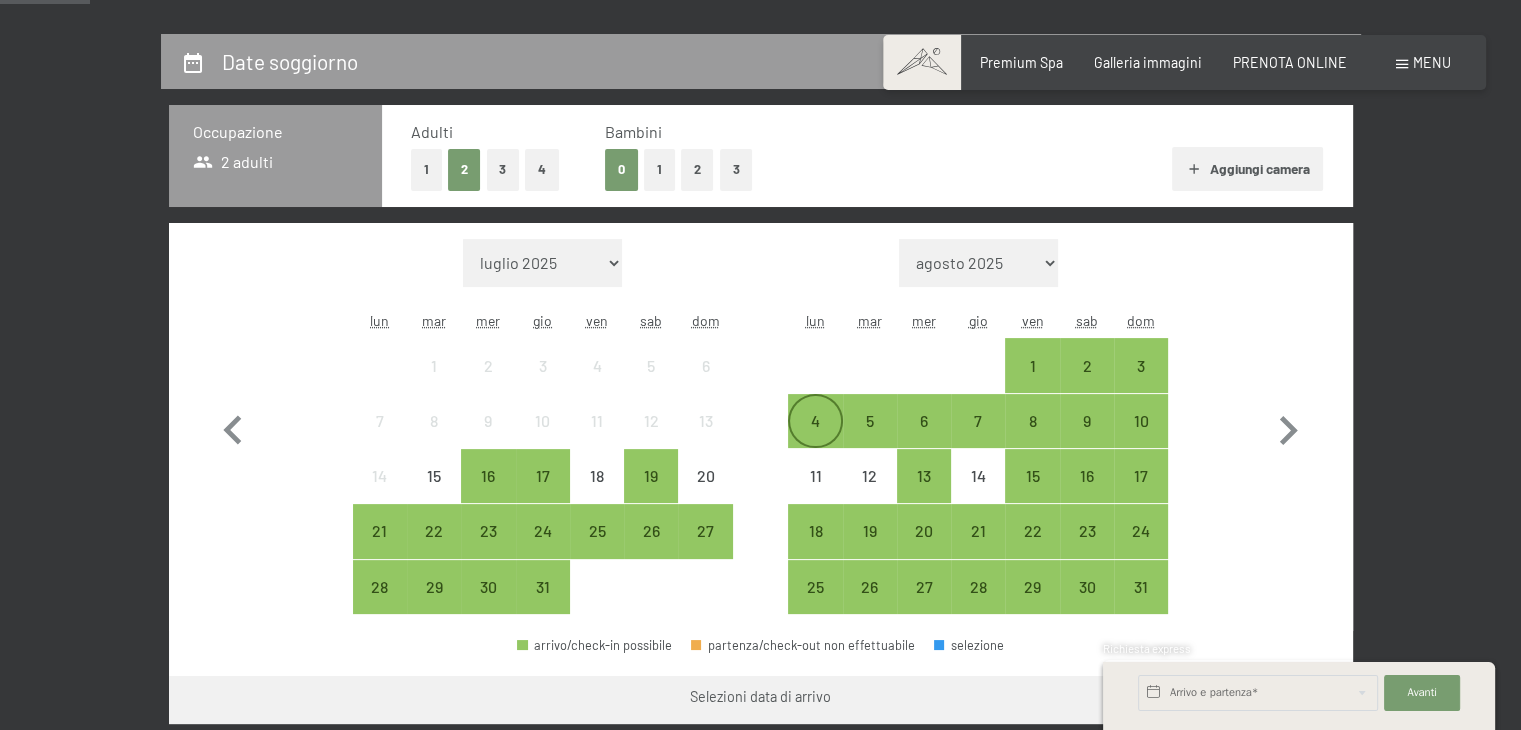 click on "4" at bounding box center [815, 438] 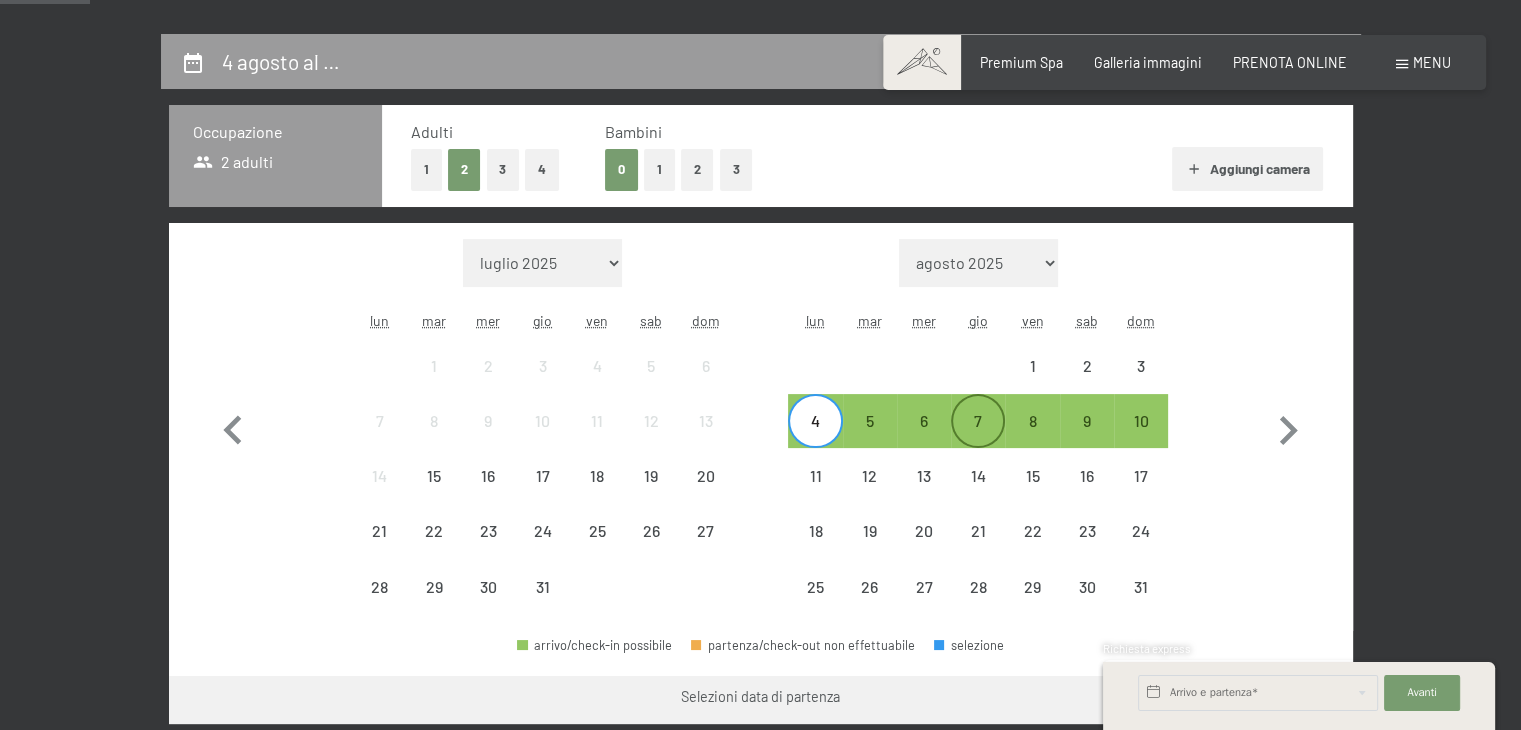 click on "7" at bounding box center (978, 438) 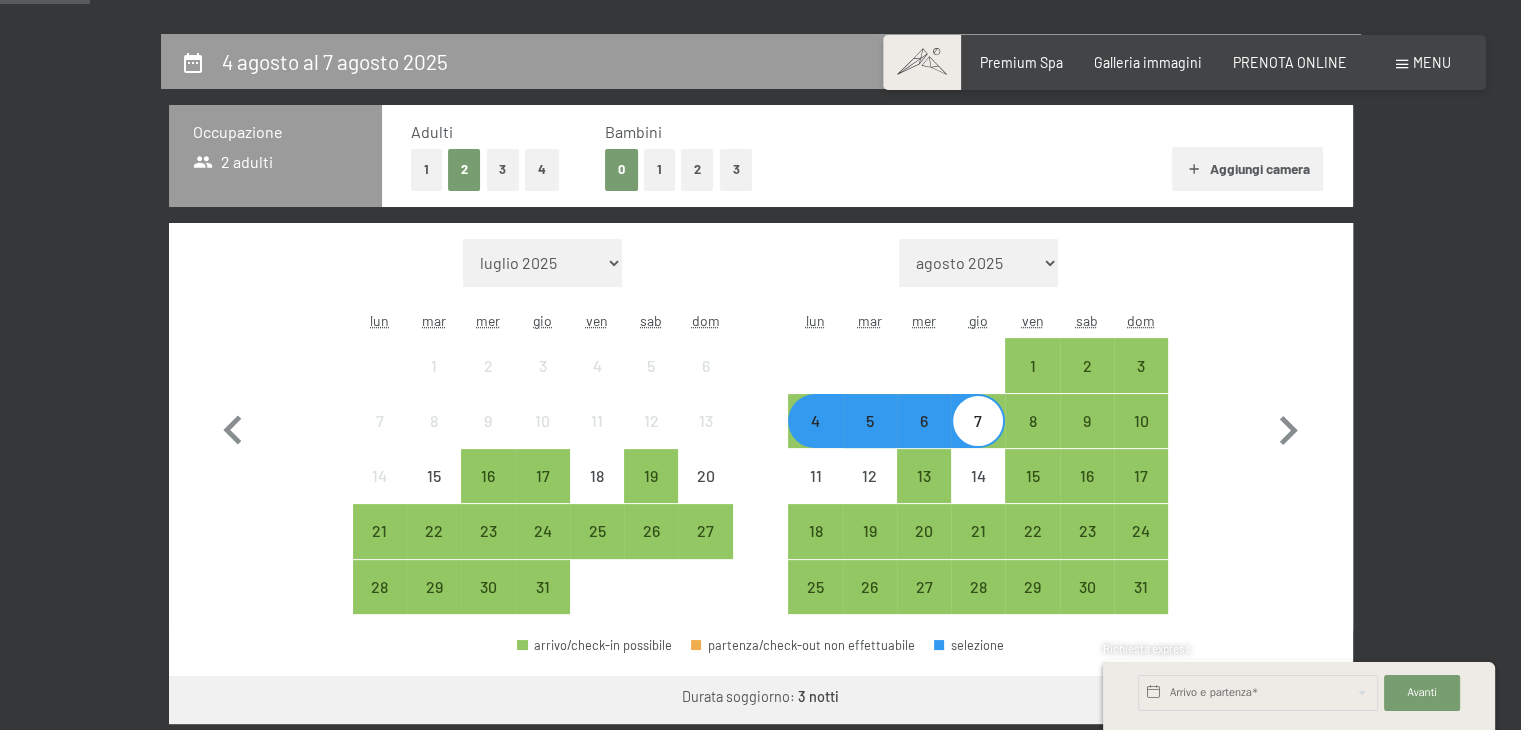 click on "1" at bounding box center [659, 169] 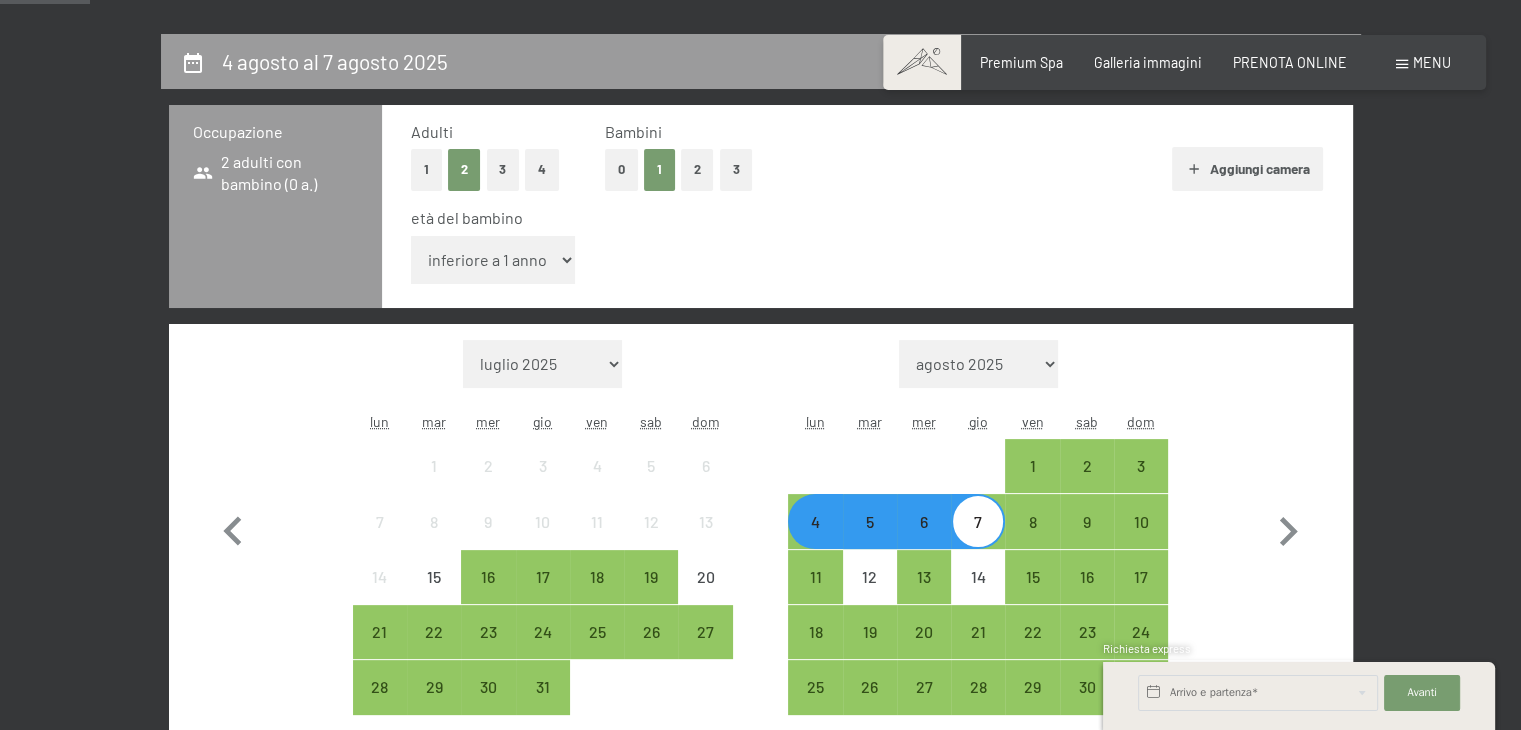 click on "inferiore a 1 anno 1 anno 2 anni 3 anni 4 anni 5 anni 6 anni 7 anni 8 anni 9 anni 10 anni 11 anni 12 anni 13 anni 14 anni 15 anni 16 anni 17 anni" at bounding box center [493, 260] 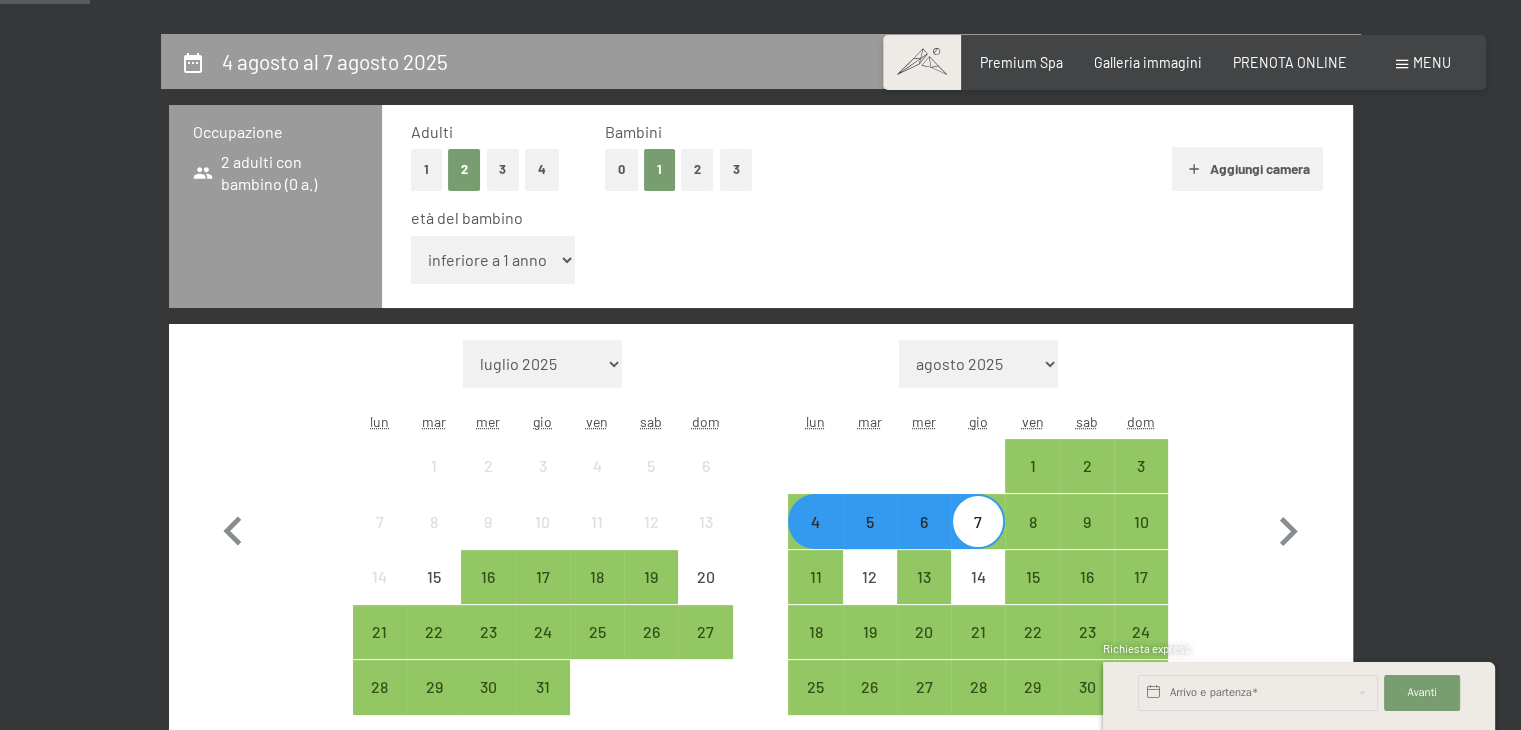 select on "6" 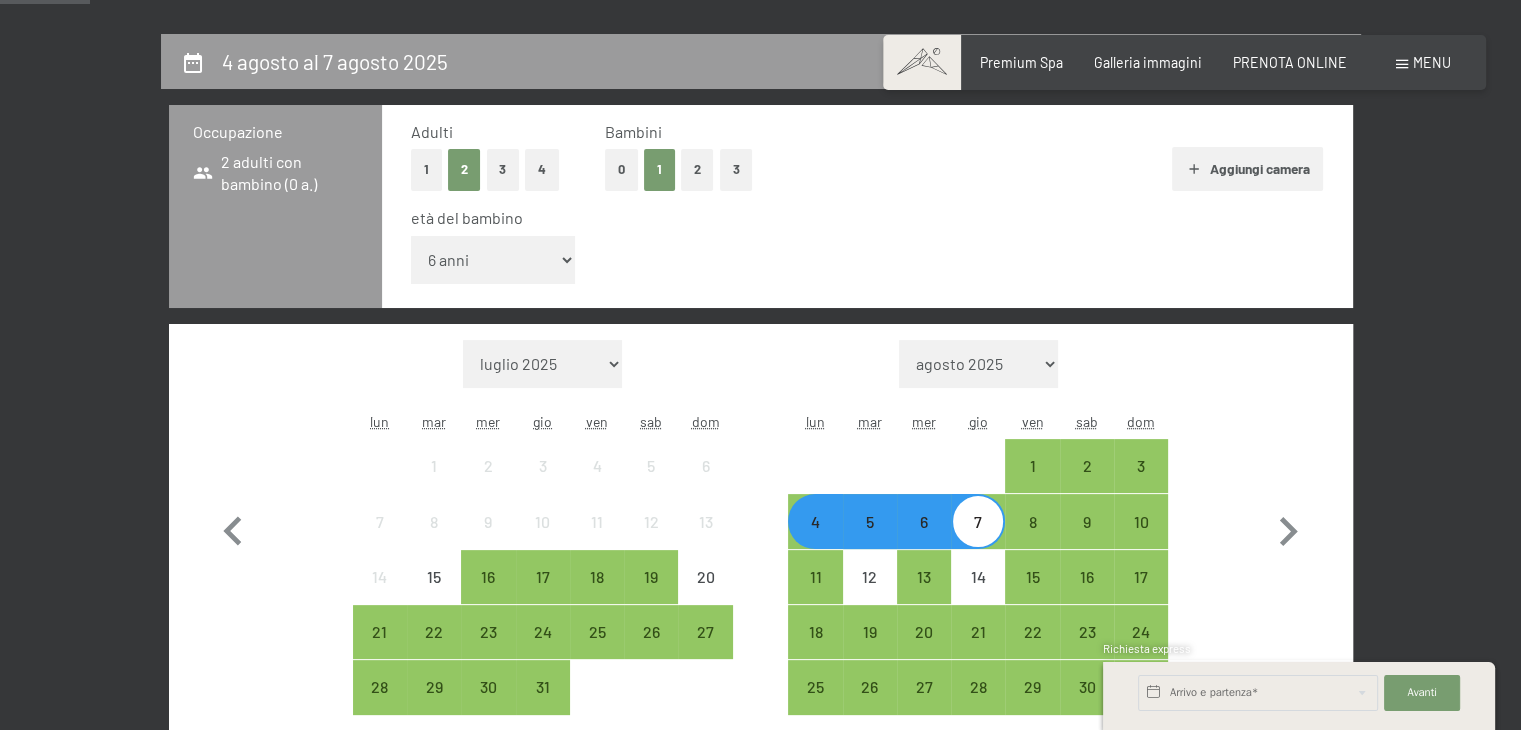 click on "inferiore a 1 anno 1 anno 2 anni 3 anni 4 anni 5 anni 6 anni 7 anni 8 anni 9 anni 10 anni 11 anni 12 anni 13 anni 14 anni 15 anni 16 anni 17 anni" at bounding box center [493, 260] 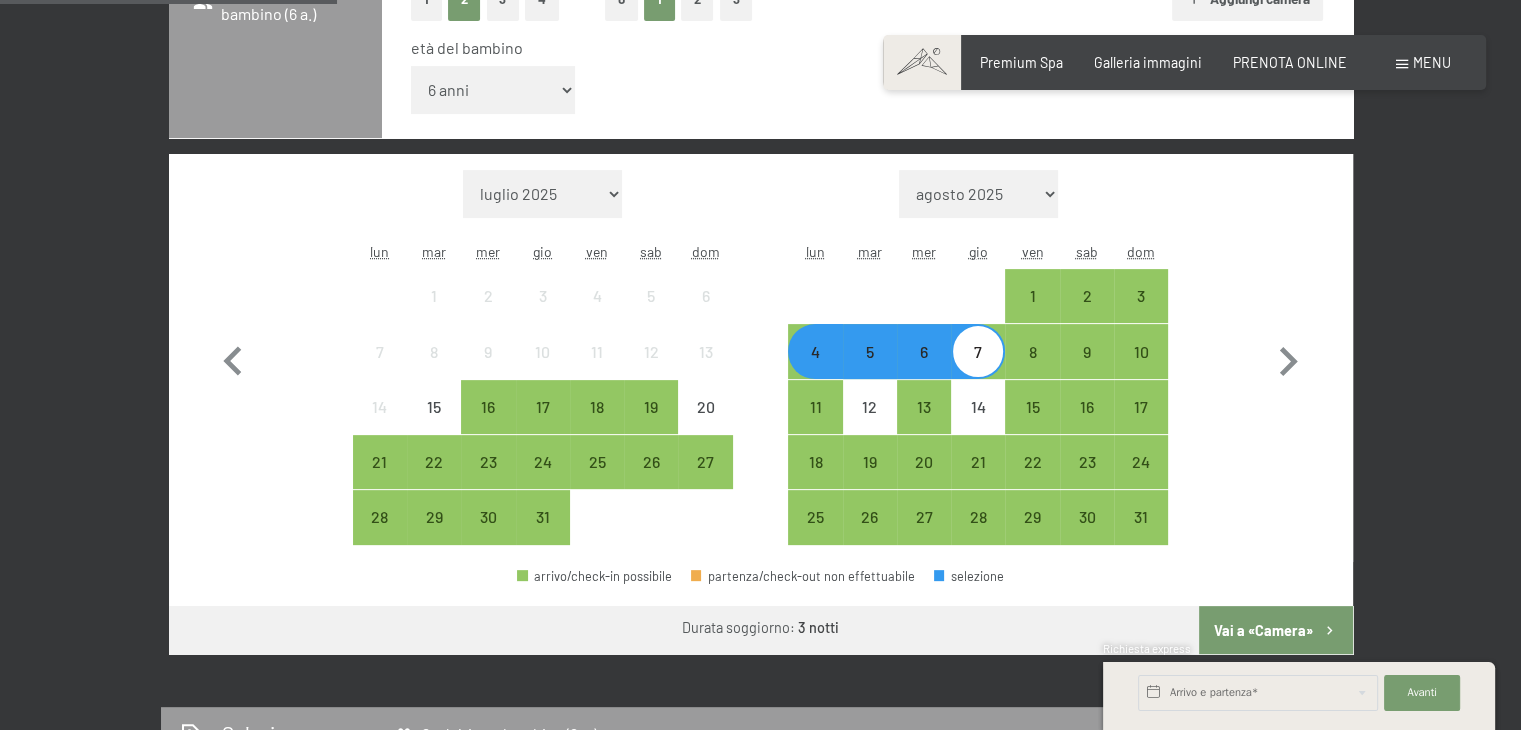 scroll, scrollTop: 600, scrollLeft: 0, axis: vertical 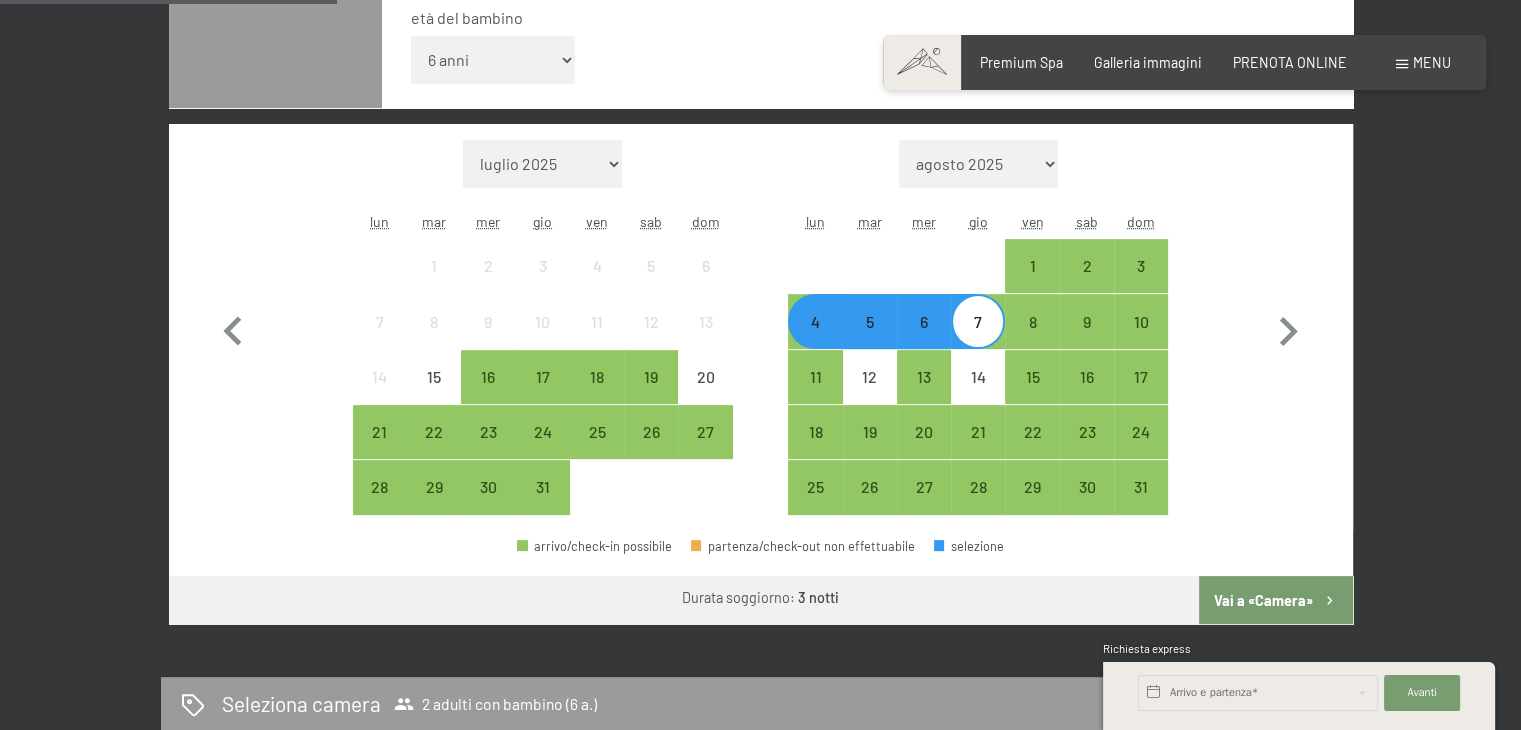 click on "Vai a «Camera»" at bounding box center [1275, 600] 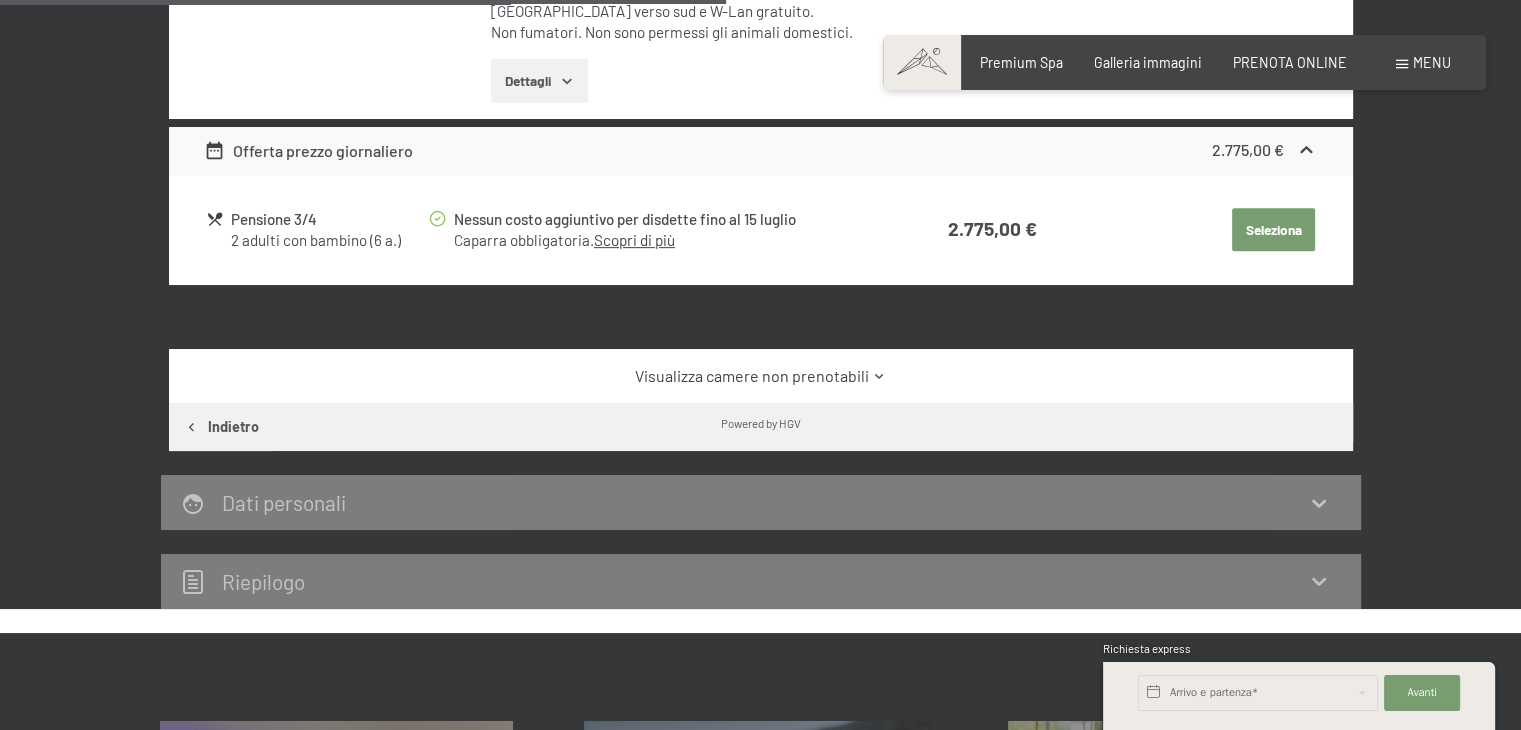 scroll, scrollTop: 933, scrollLeft: 0, axis: vertical 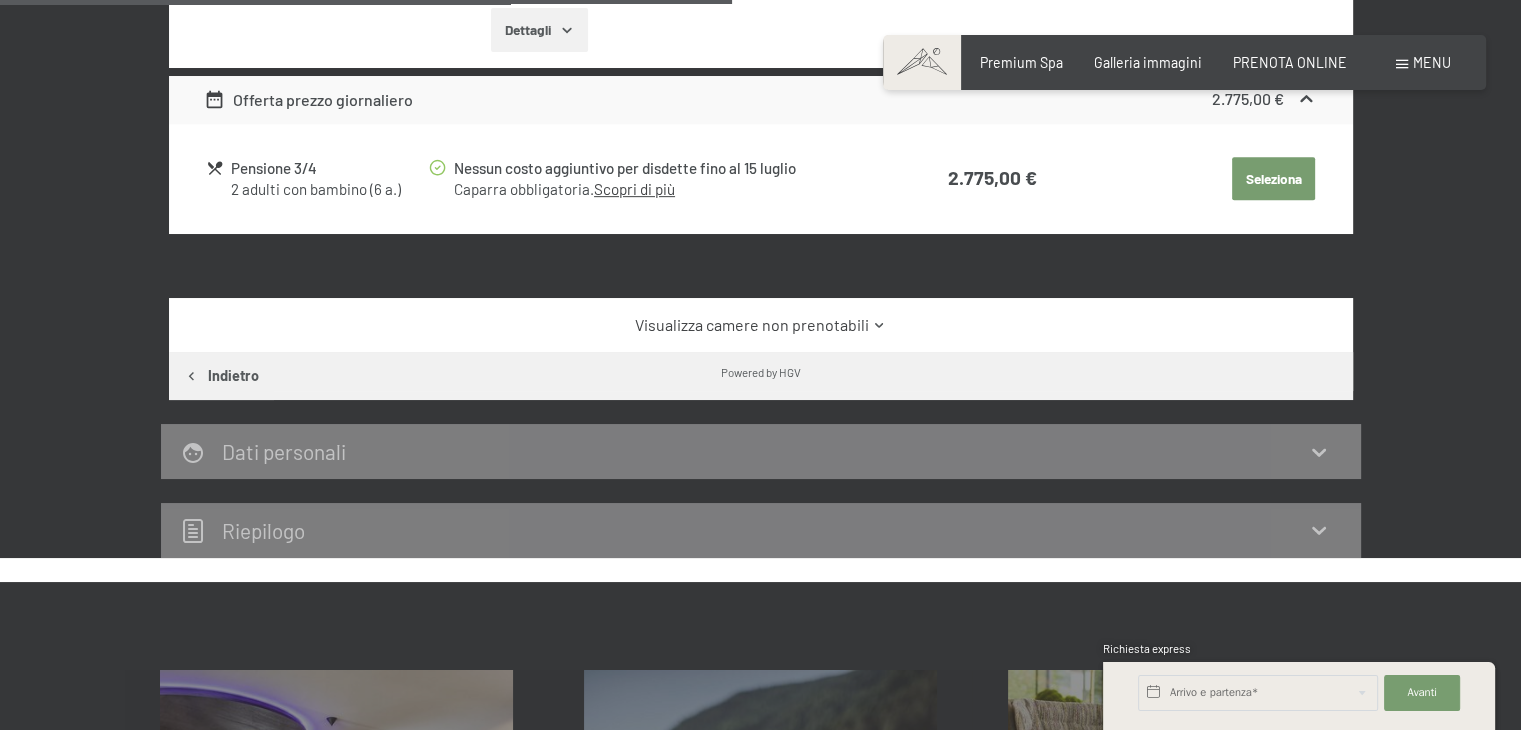 click 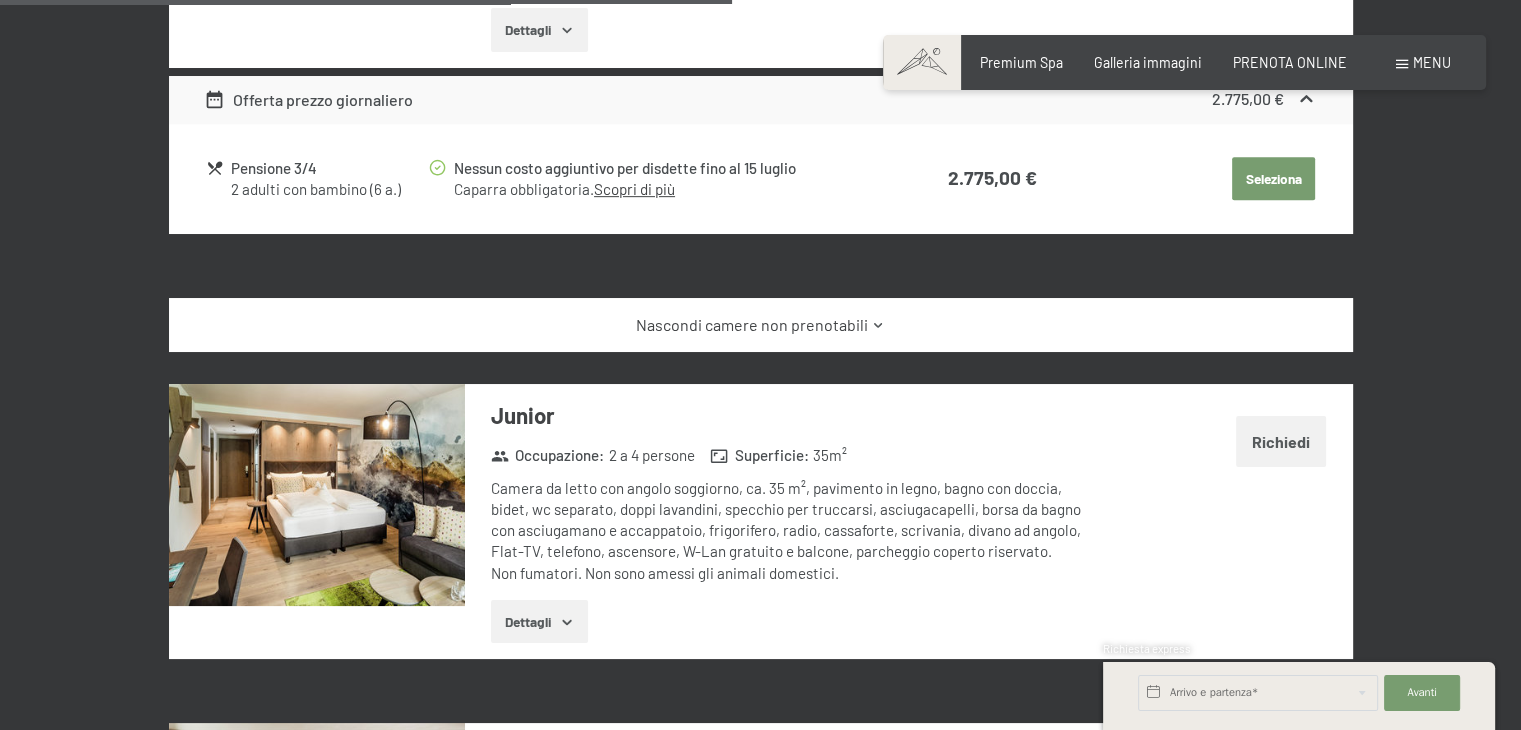 click 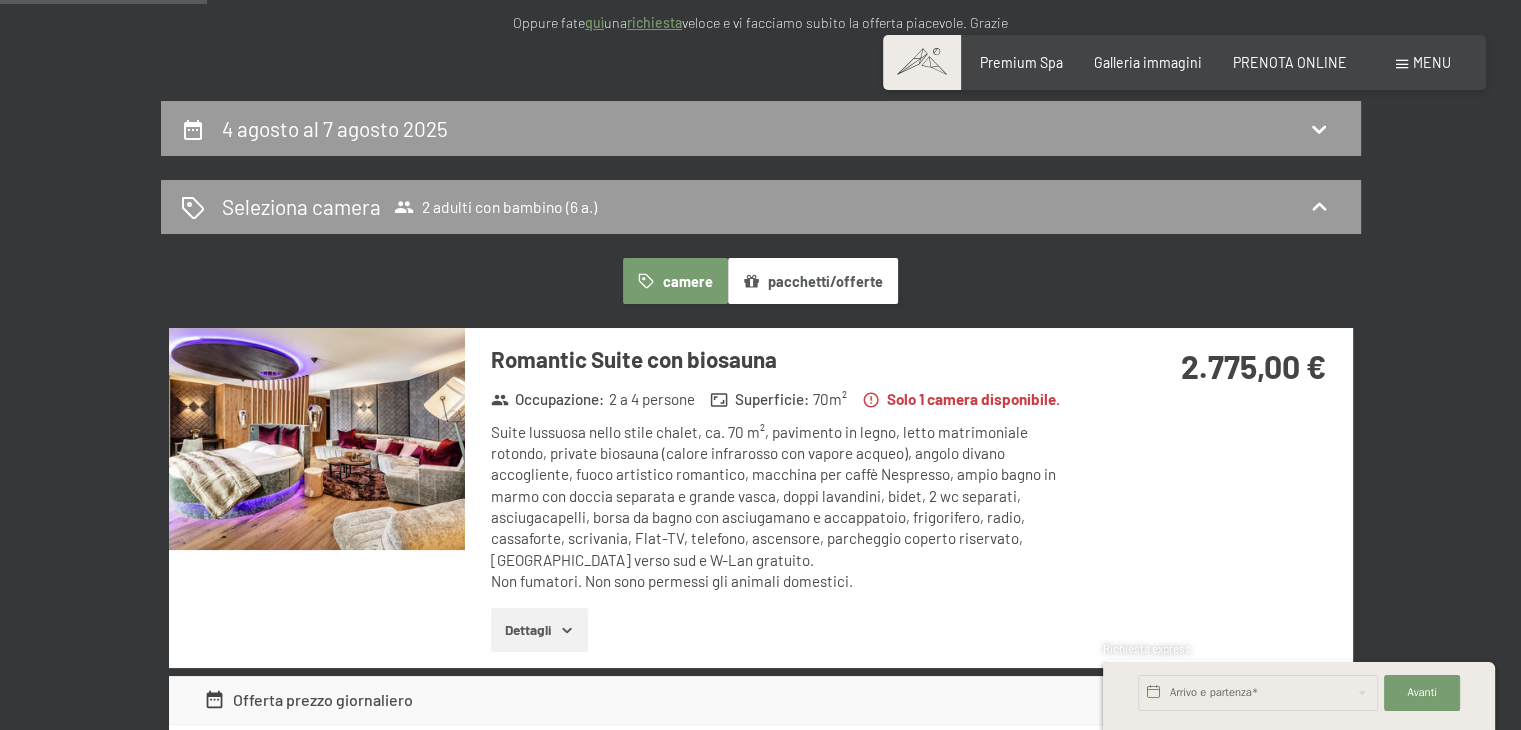 scroll, scrollTop: 133, scrollLeft: 0, axis: vertical 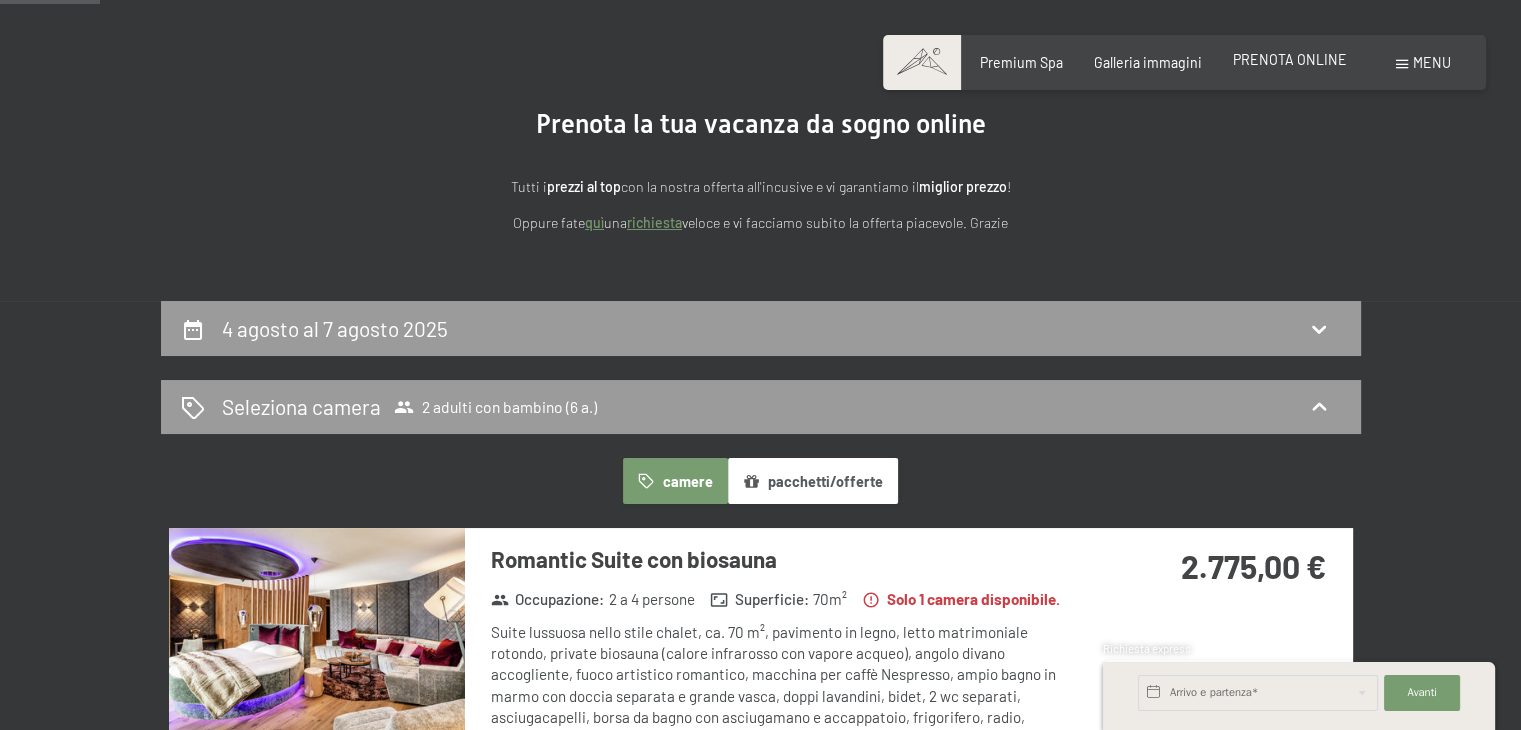 click on "PRENOTA ONLINE" at bounding box center [1290, 59] 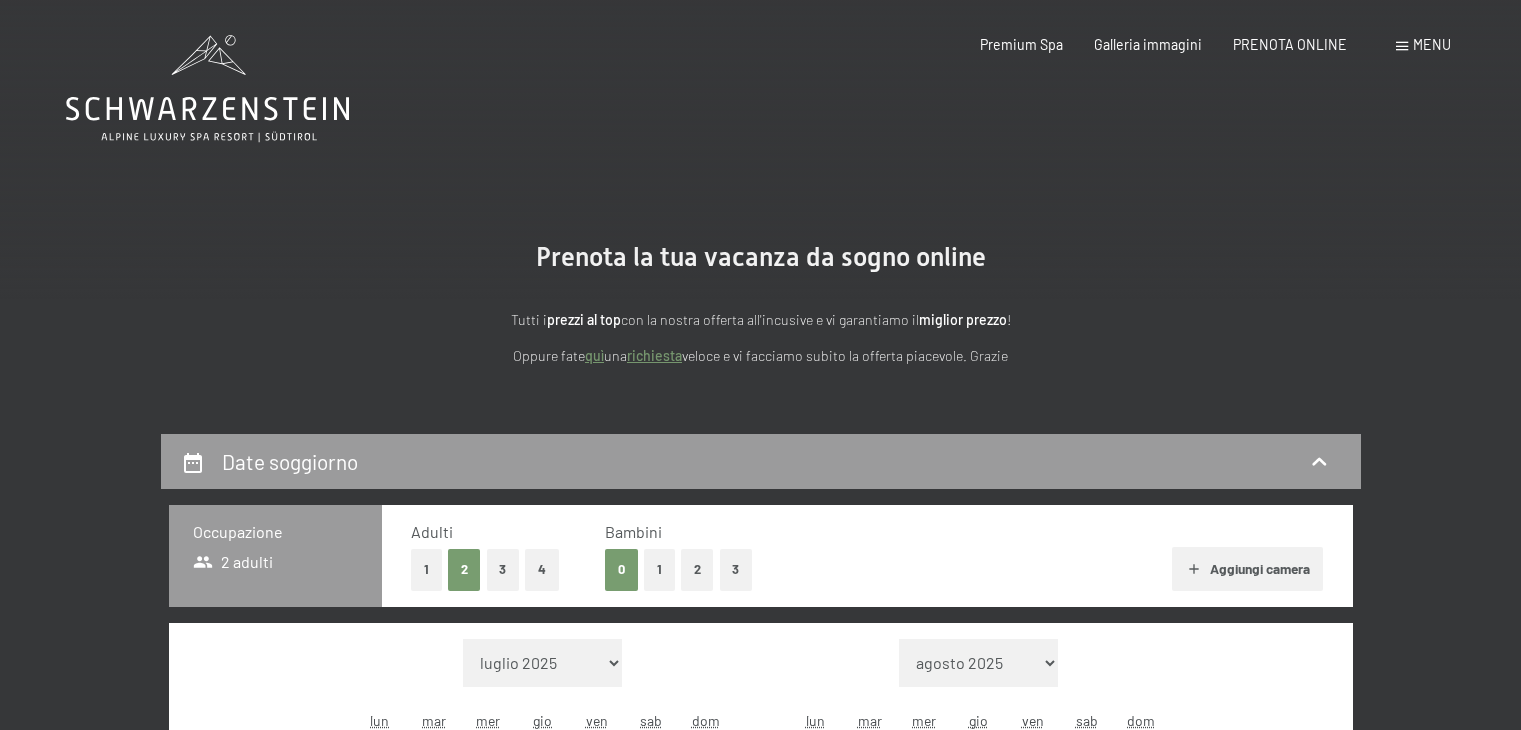 scroll, scrollTop: 0, scrollLeft: 0, axis: both 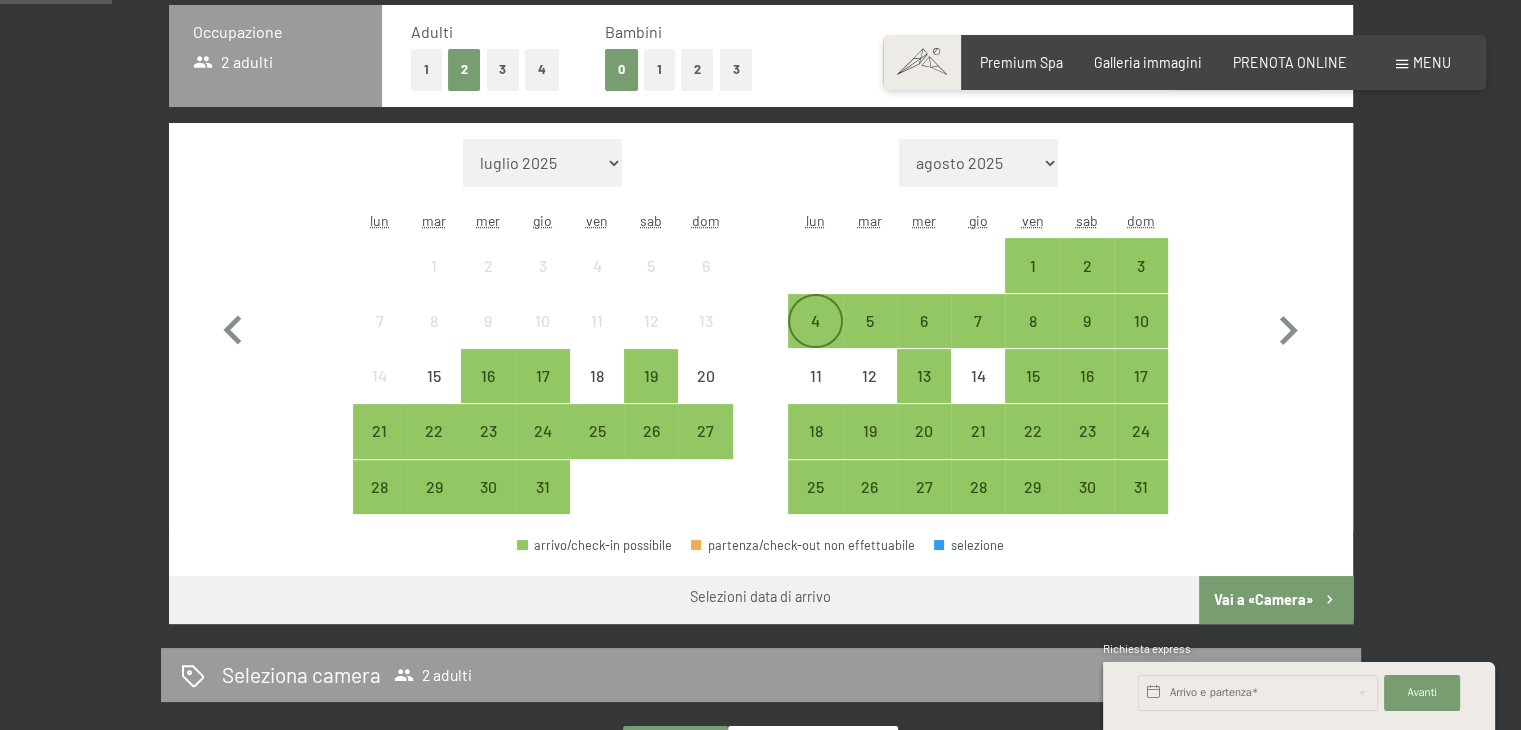click on "4" at bounding box center (815, 338) 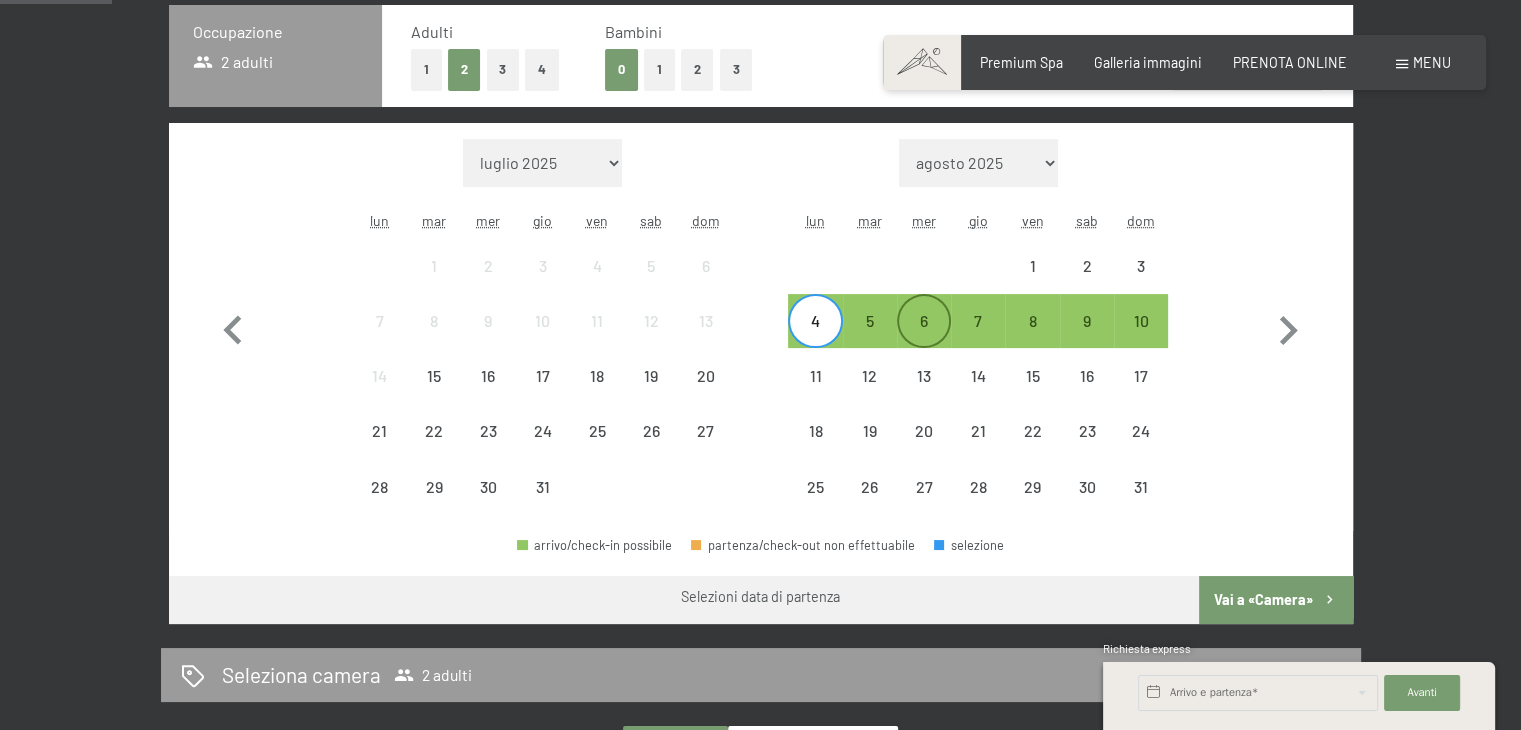 click on "6" at bounding box center (924, 338) 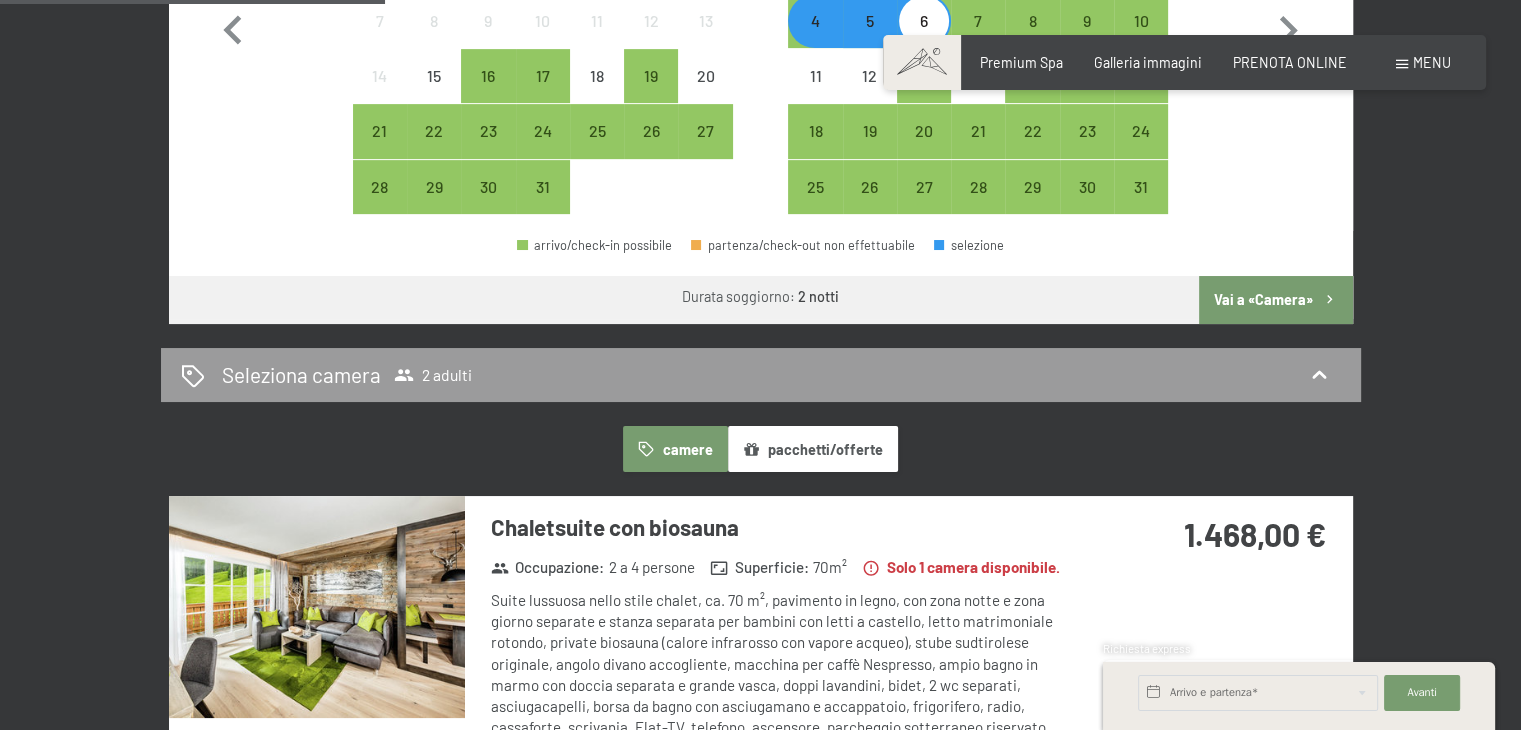 click on "Vai a «Camera»" at bounding box center [1275, 300] 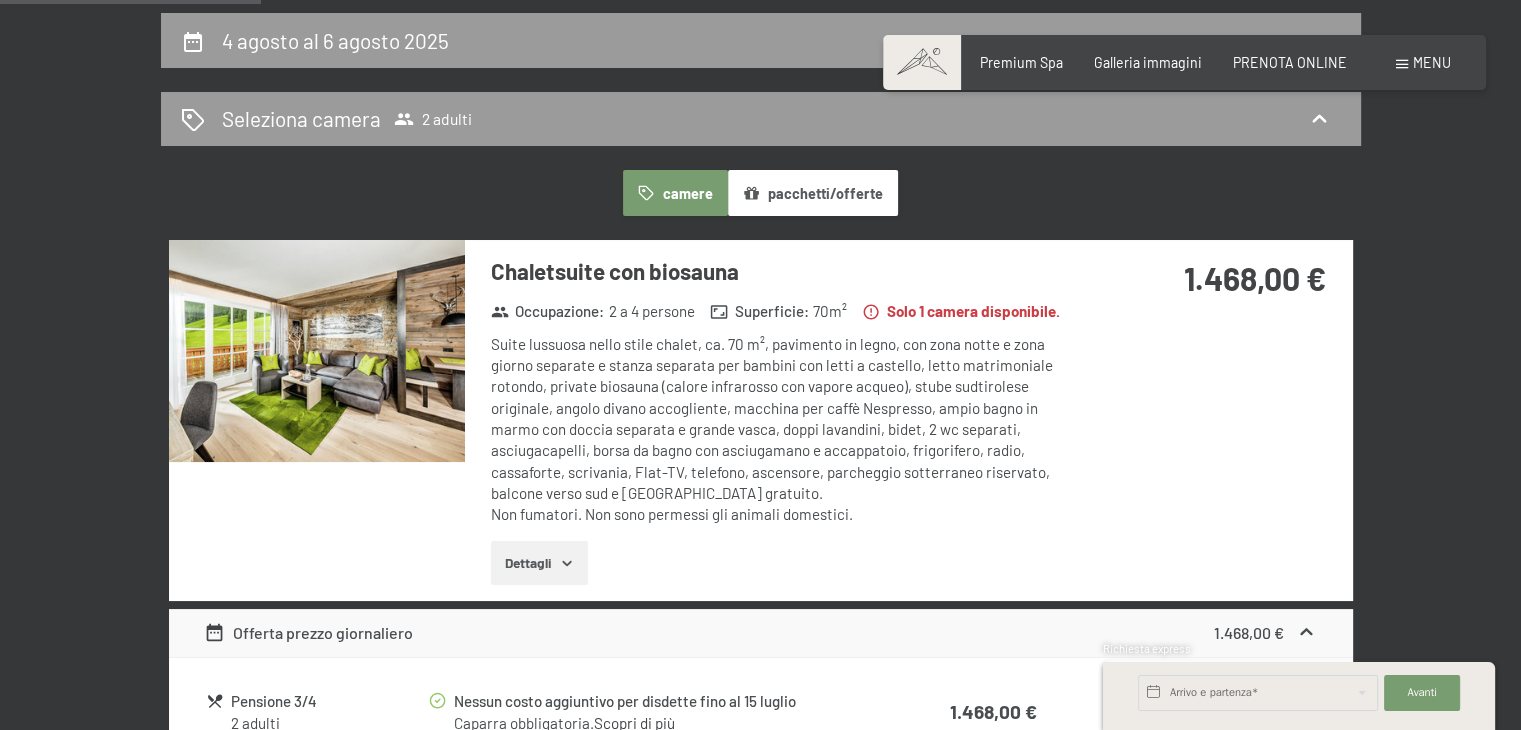 scroll, scrollTop: 433, scrollLeft: 0, axis: vertical 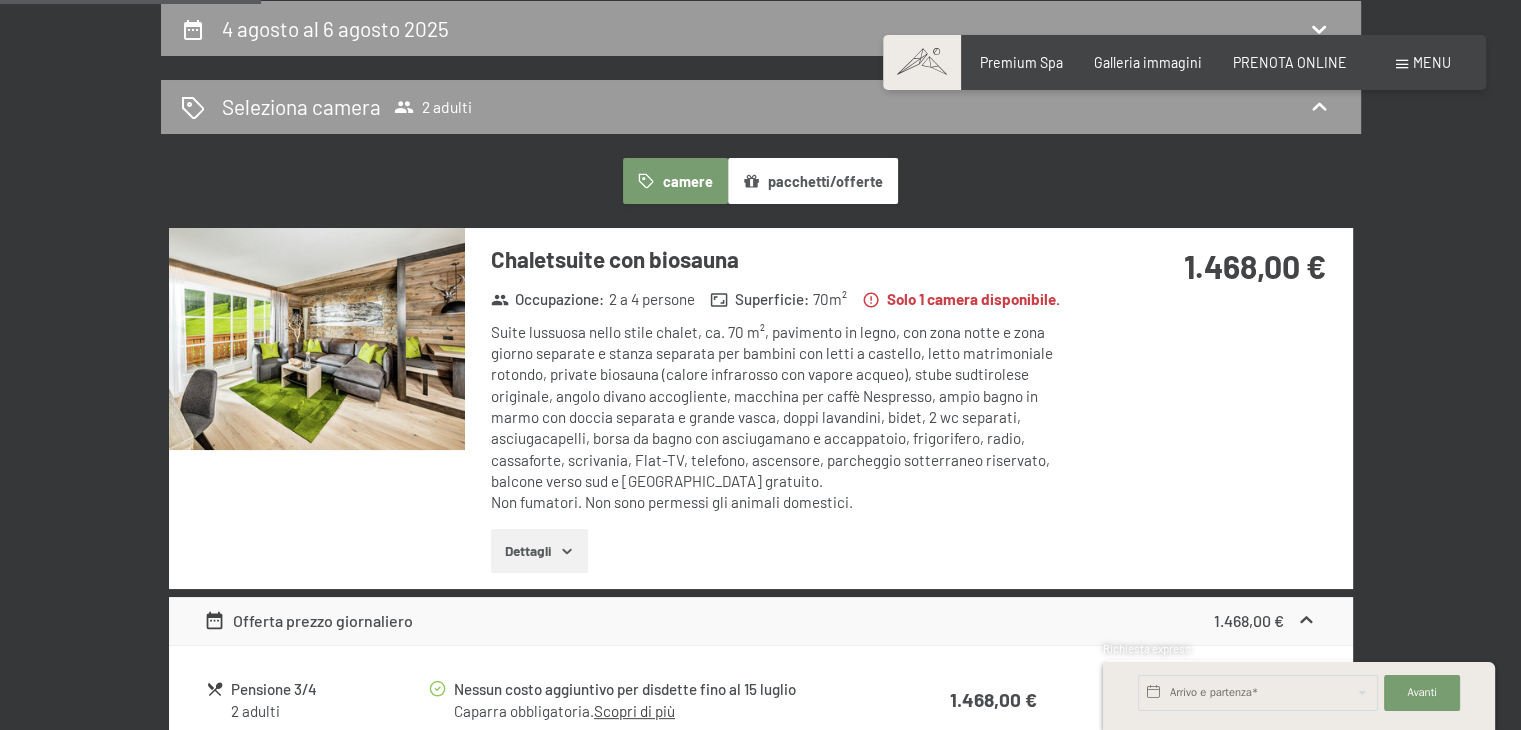 click on "Dettagli" at bounding box center (539, 551) 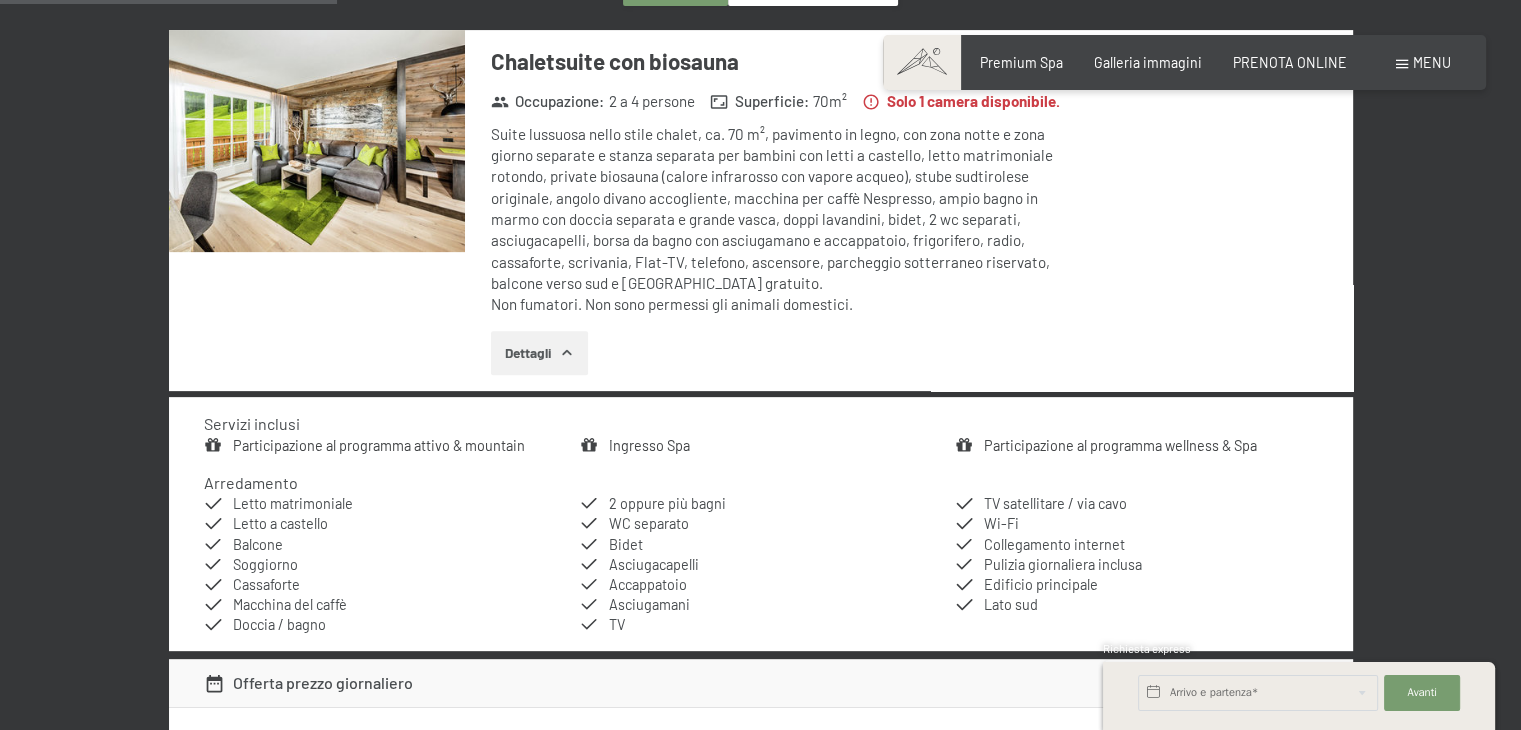 scroll, scrollTop: 633, scrollLeft: 0, axis: vertical 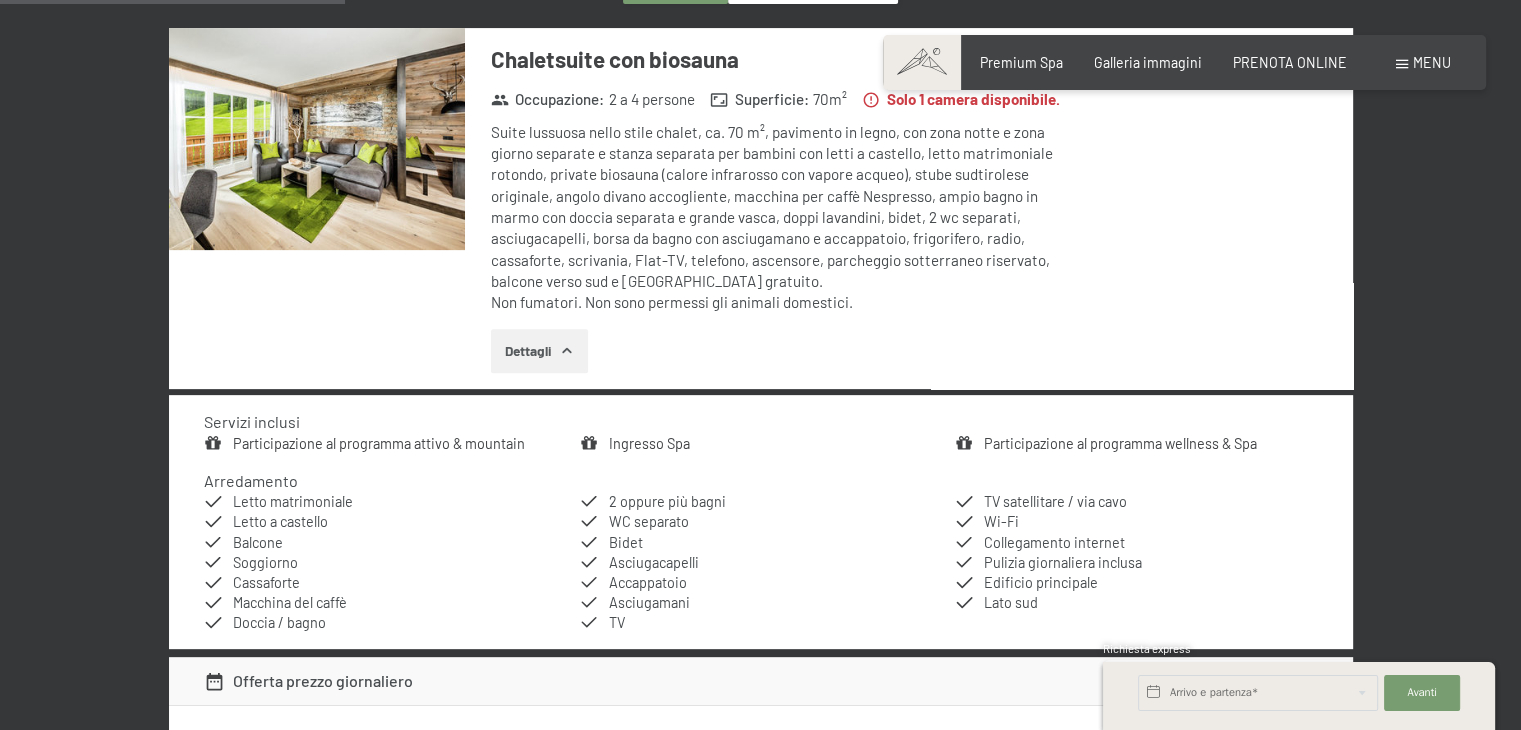 click at bounding box center (317, 139) 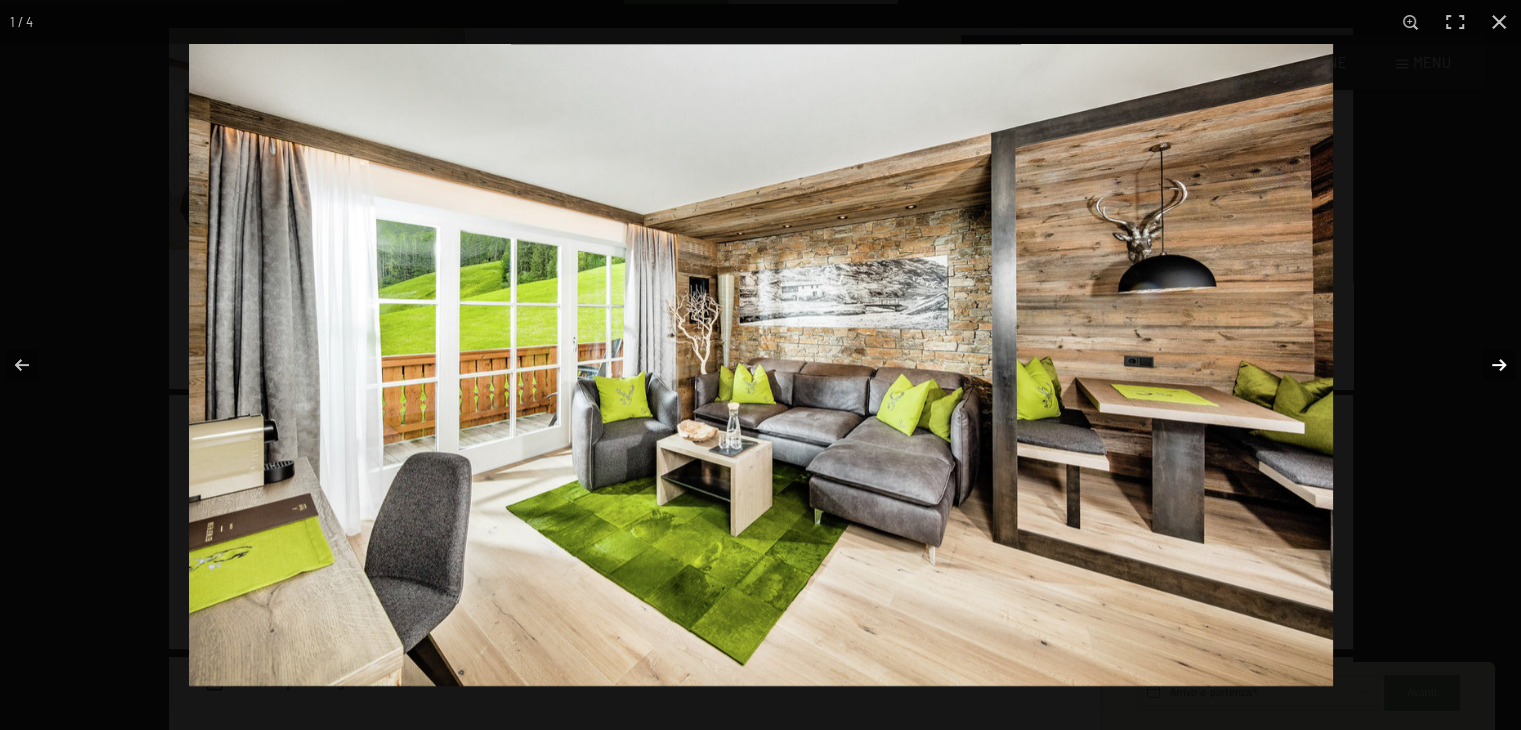 click at bounding box center [1486, 365] 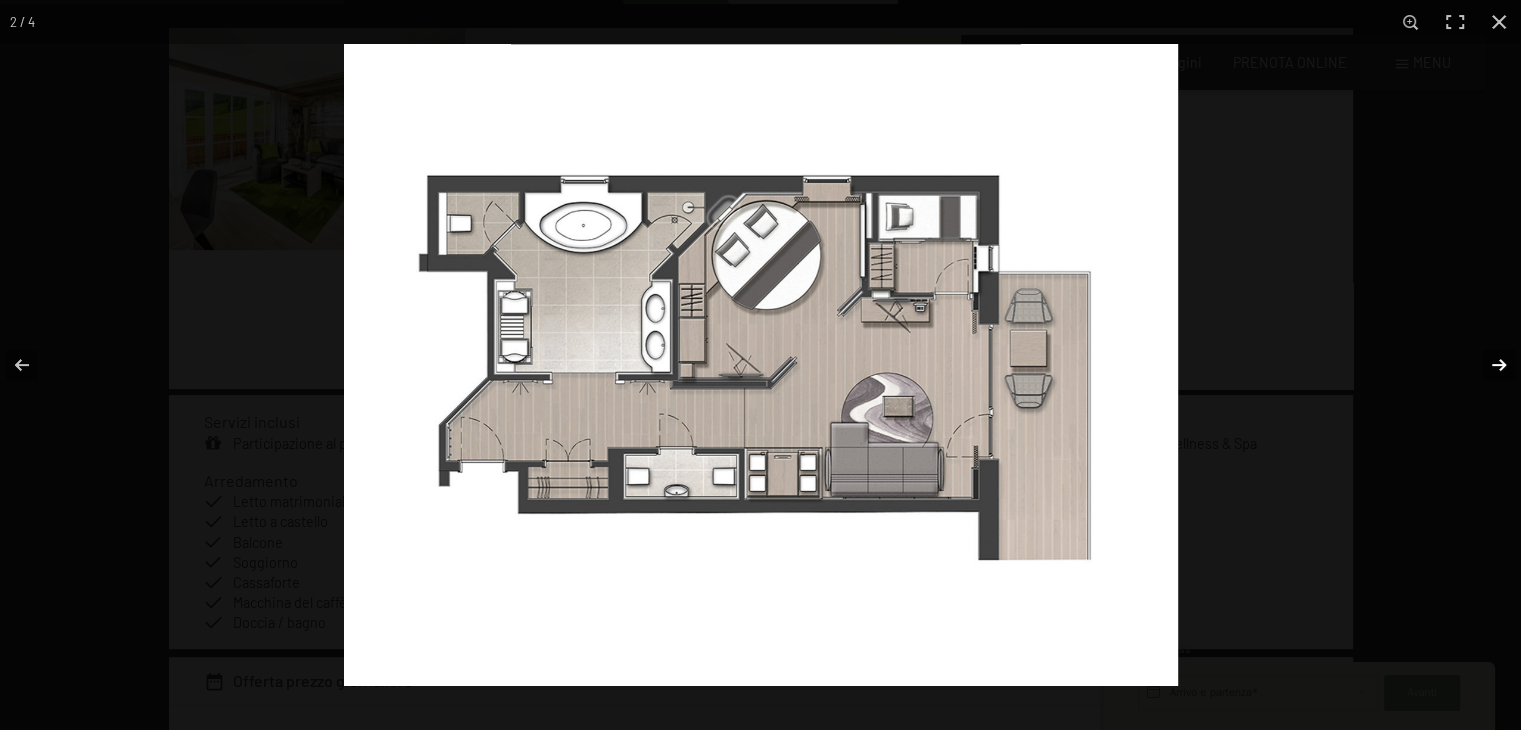 click at bounding box center [1486, 365] 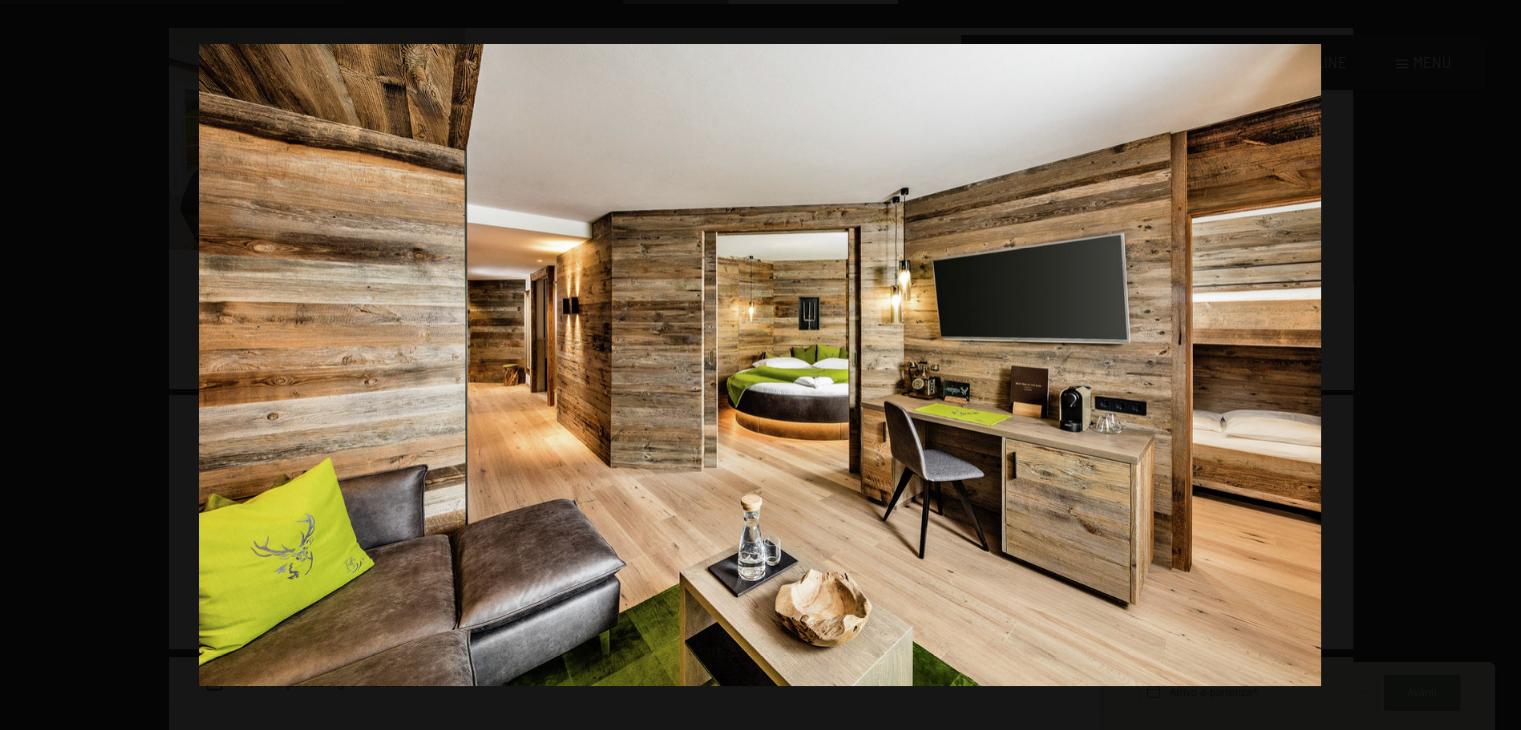 click at bounding box center [1486, 365] 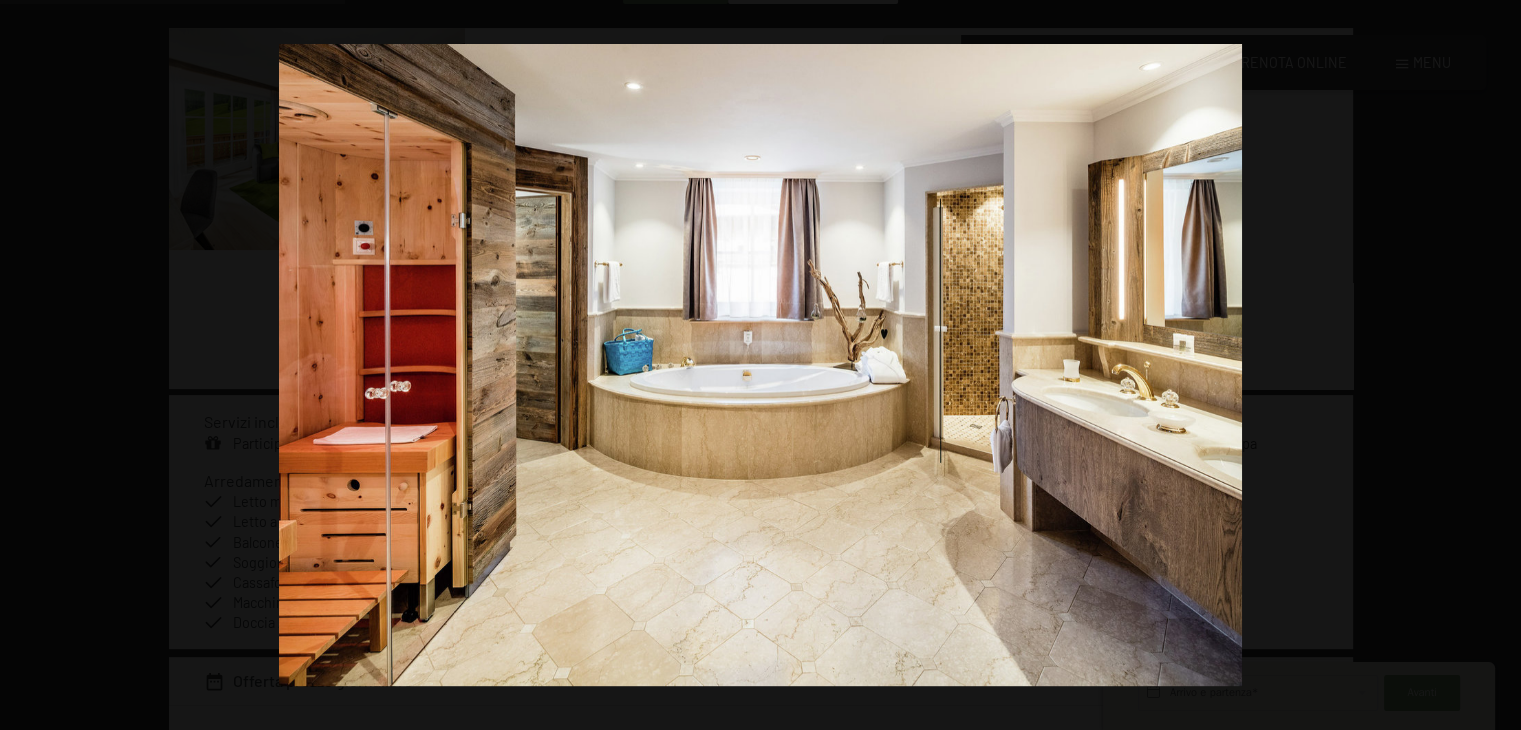 click at bounding box center [1486, 365] 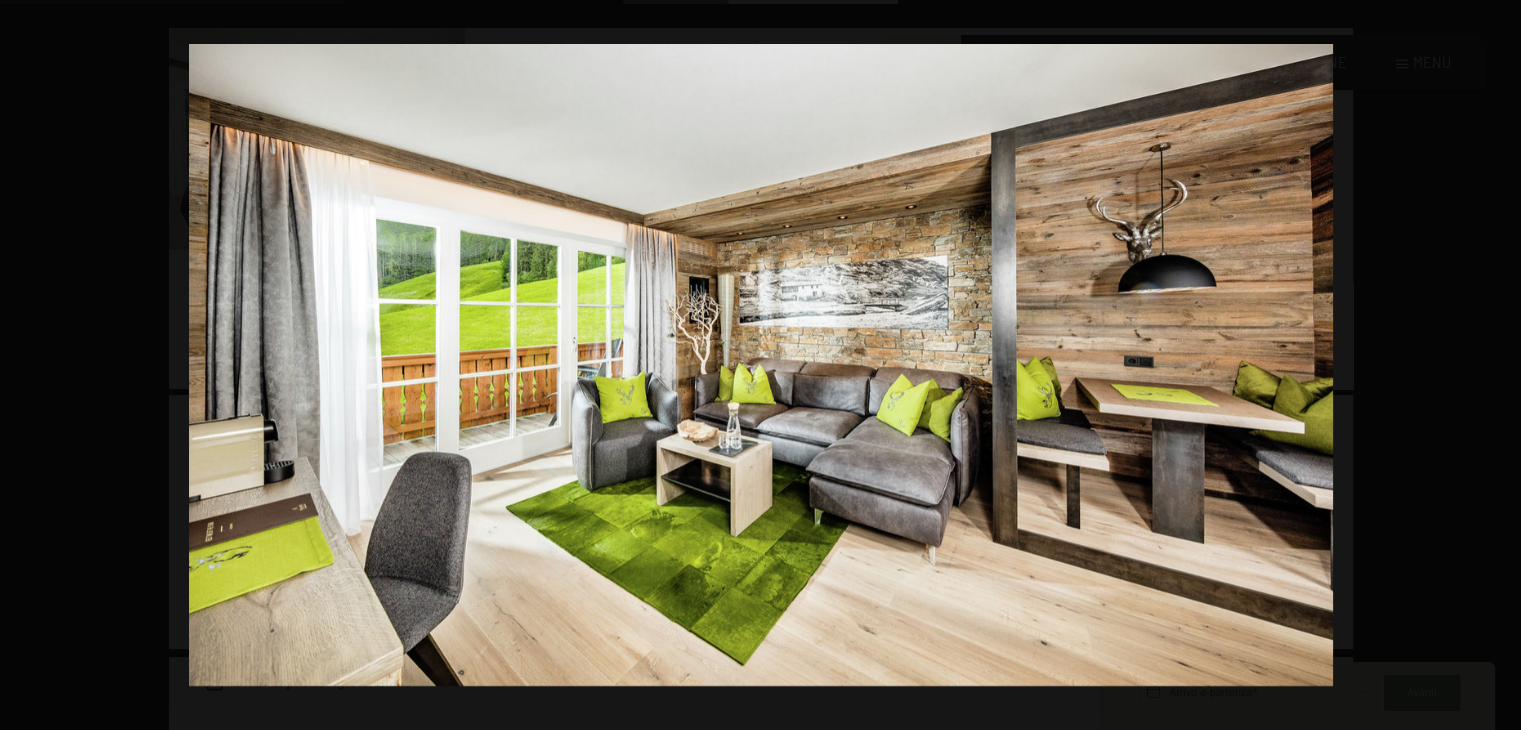 click at bounding box center (1486, 365) 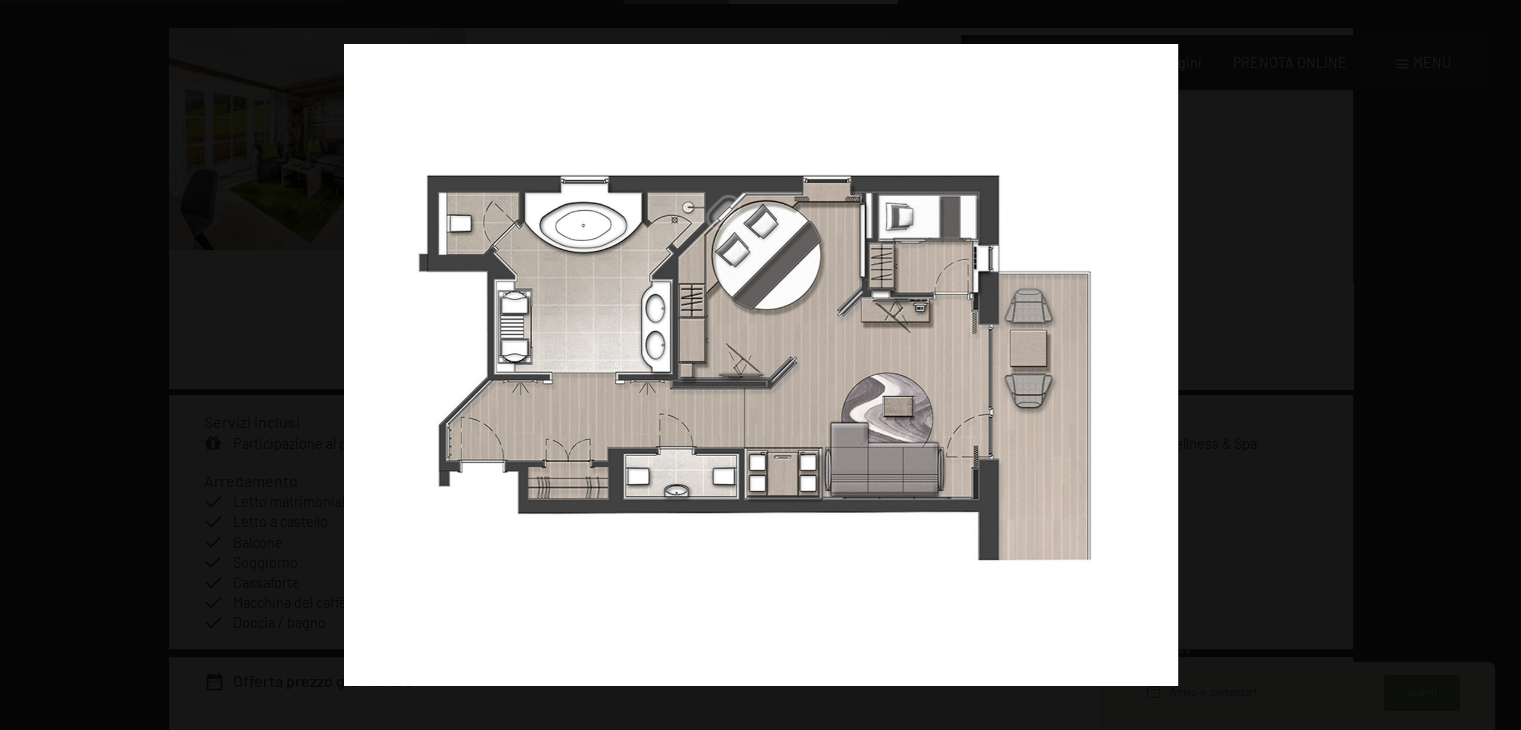 click at bounding box center (1486, 365) 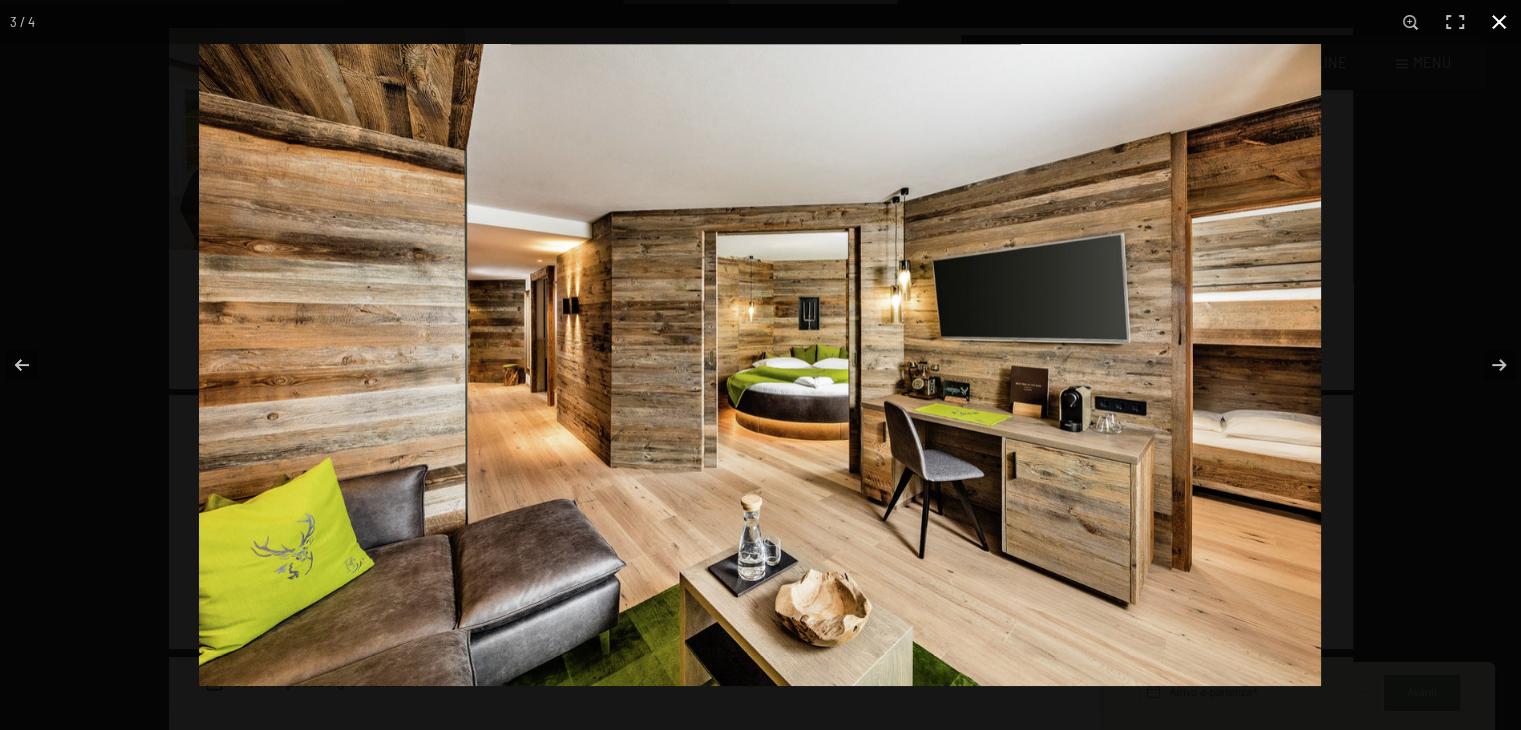 click at bounding box center (1499, 22) 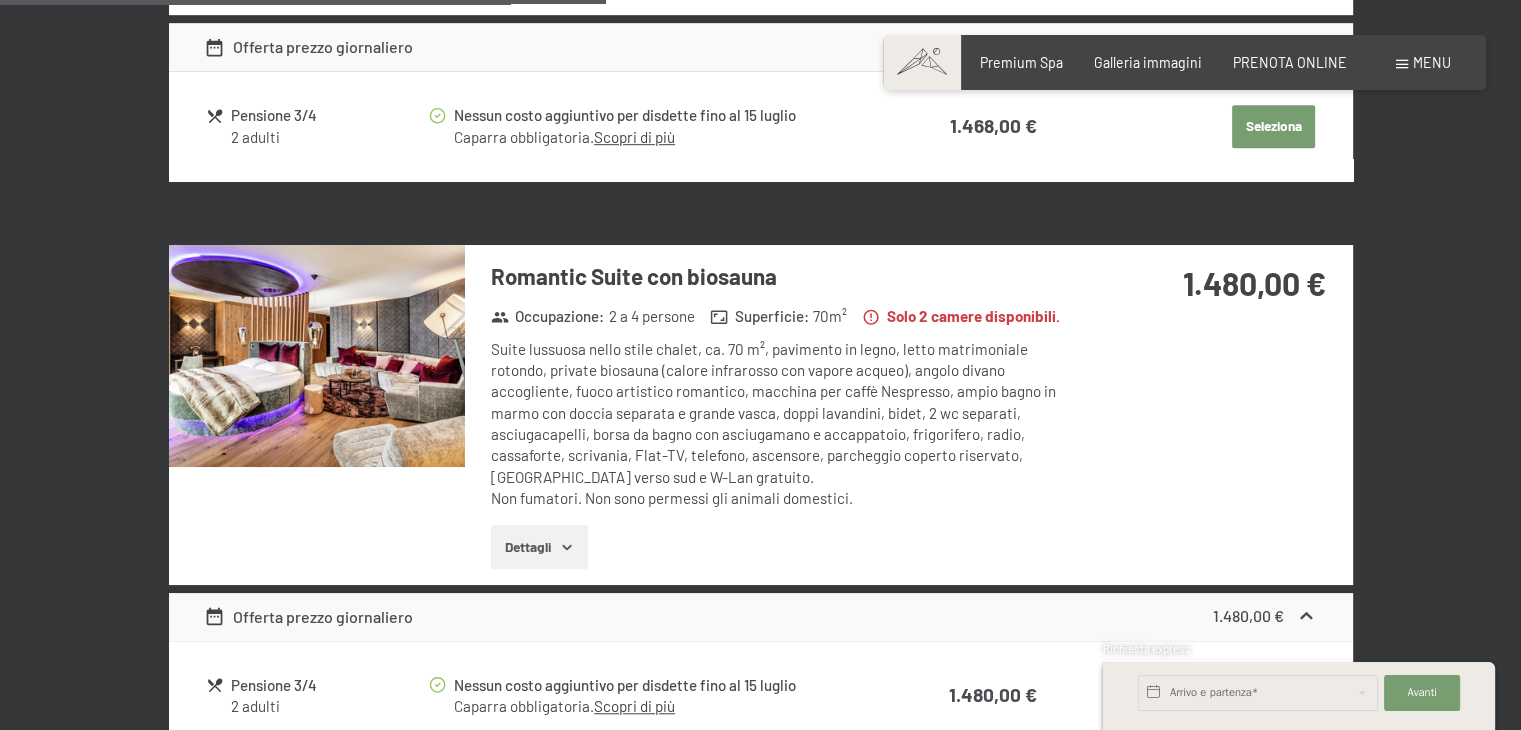 scroll, scrollTop: 1333, scrollLeft: 0, axis: vertical 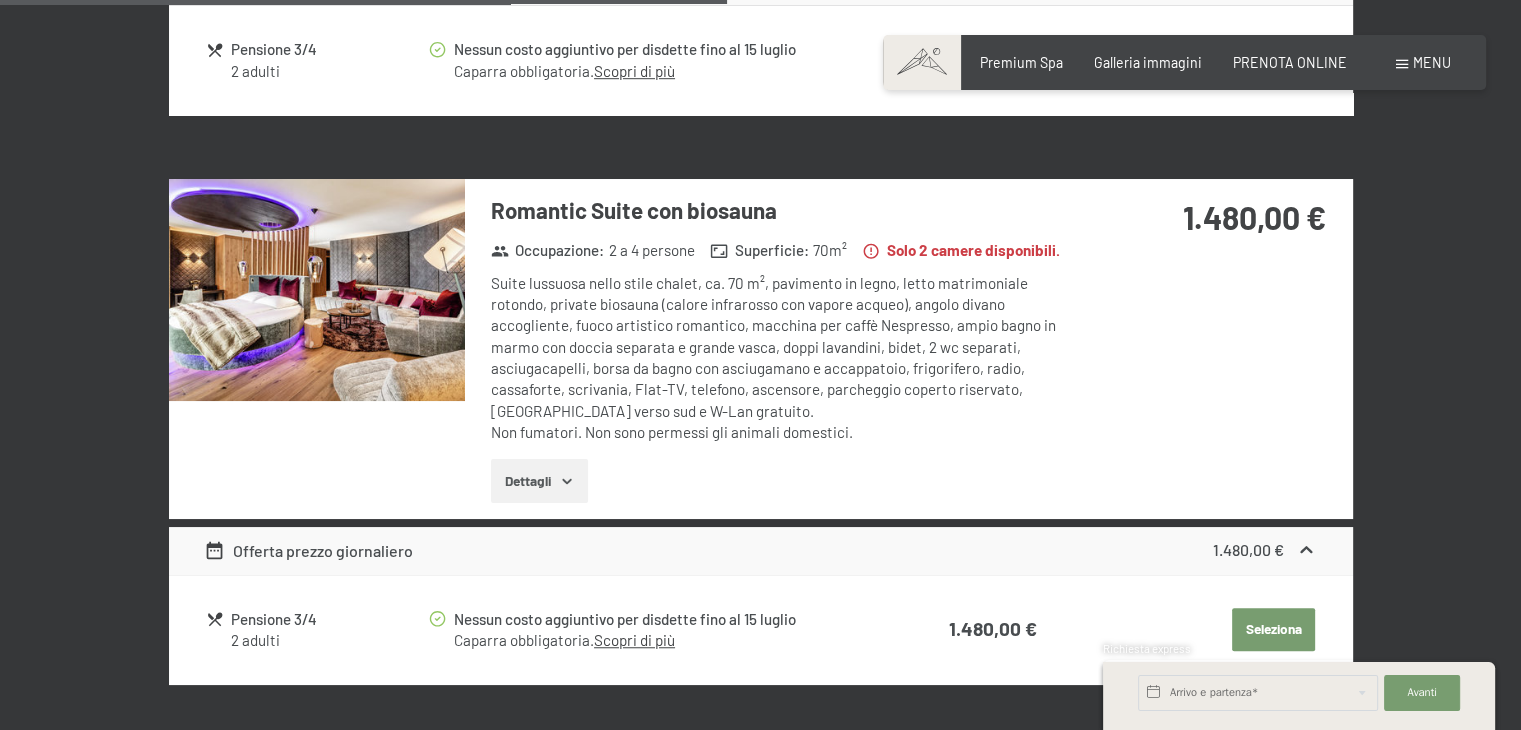 click at bounding box center [317, 290] 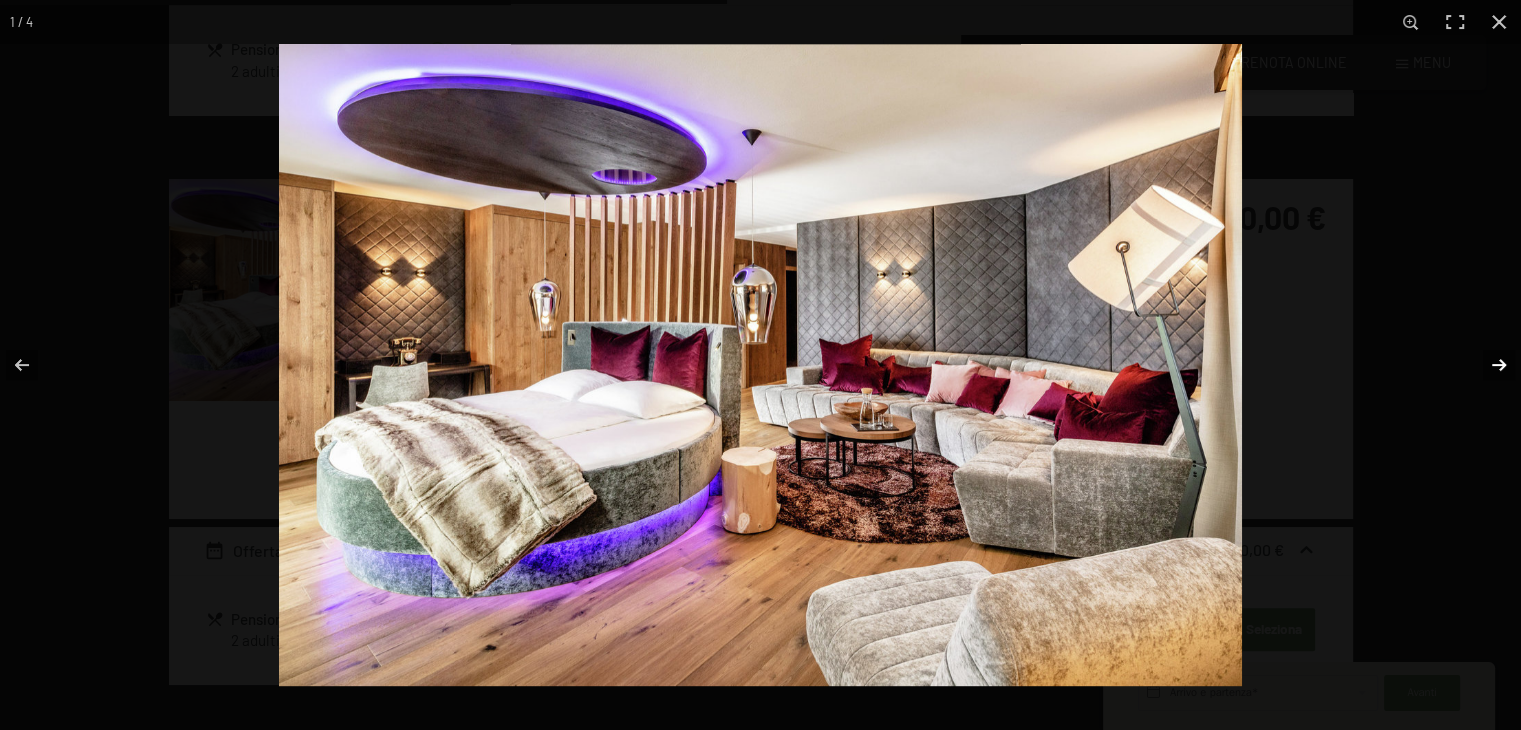 click at bounding box center [1486, 365] 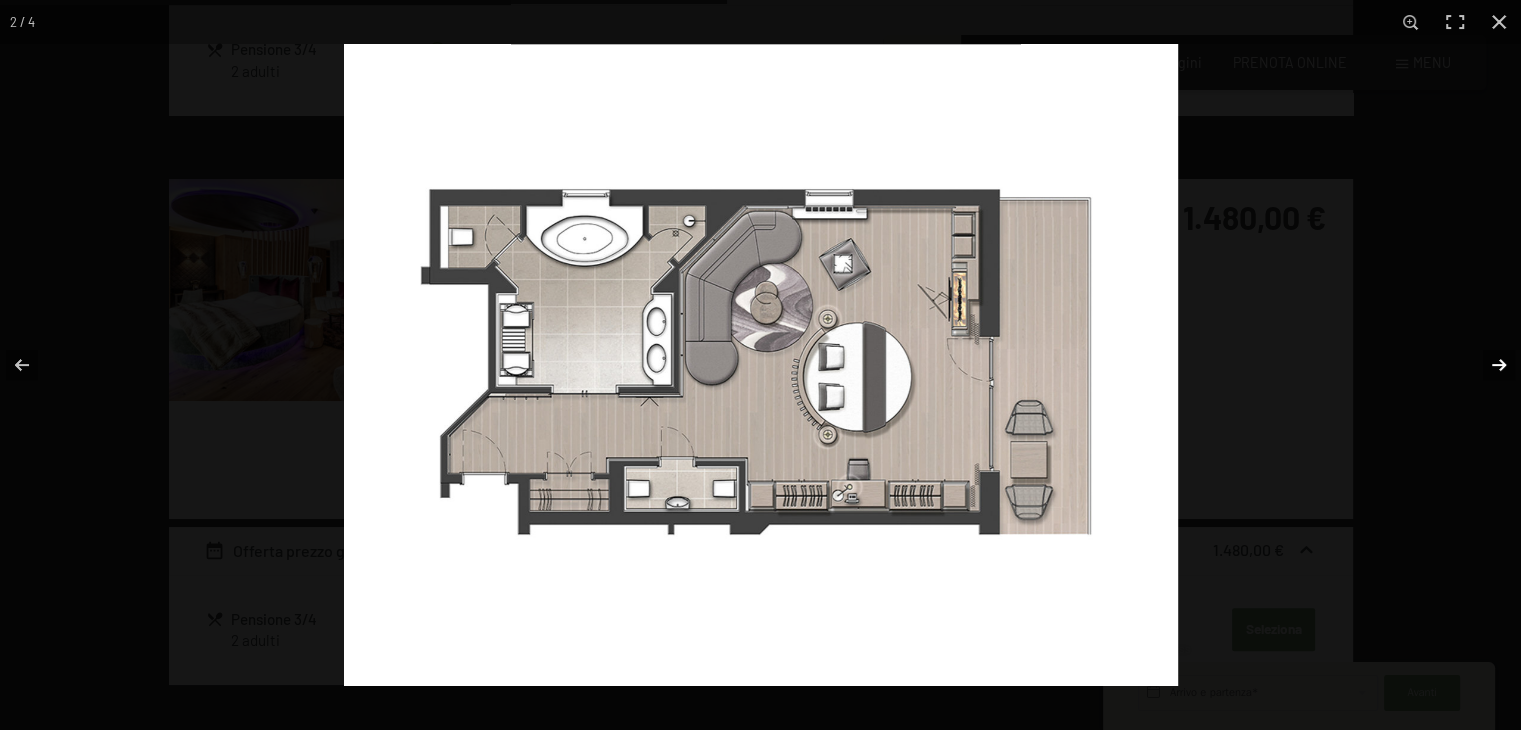 click at bounding box center (1486, 365) 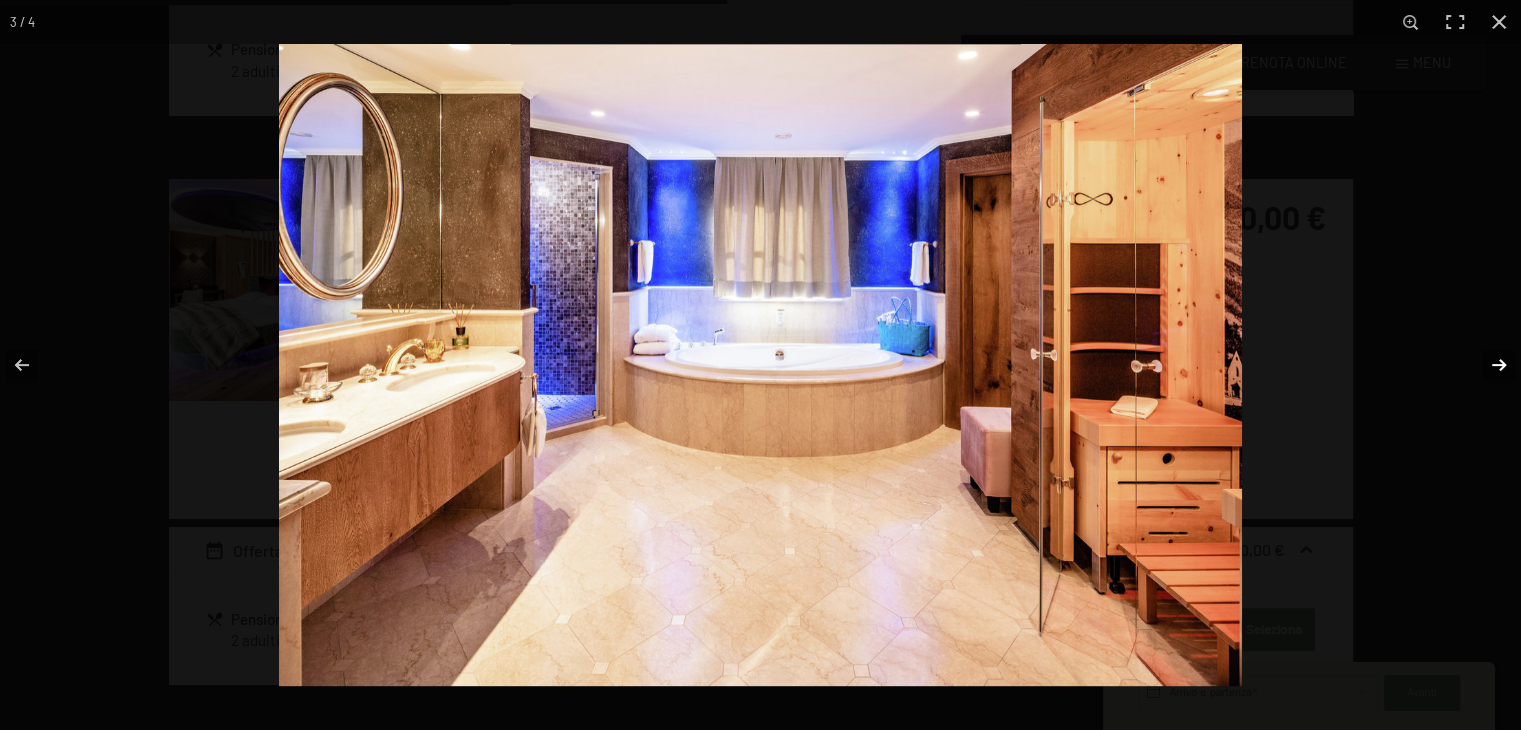 click at bounding box center (1486, 365) 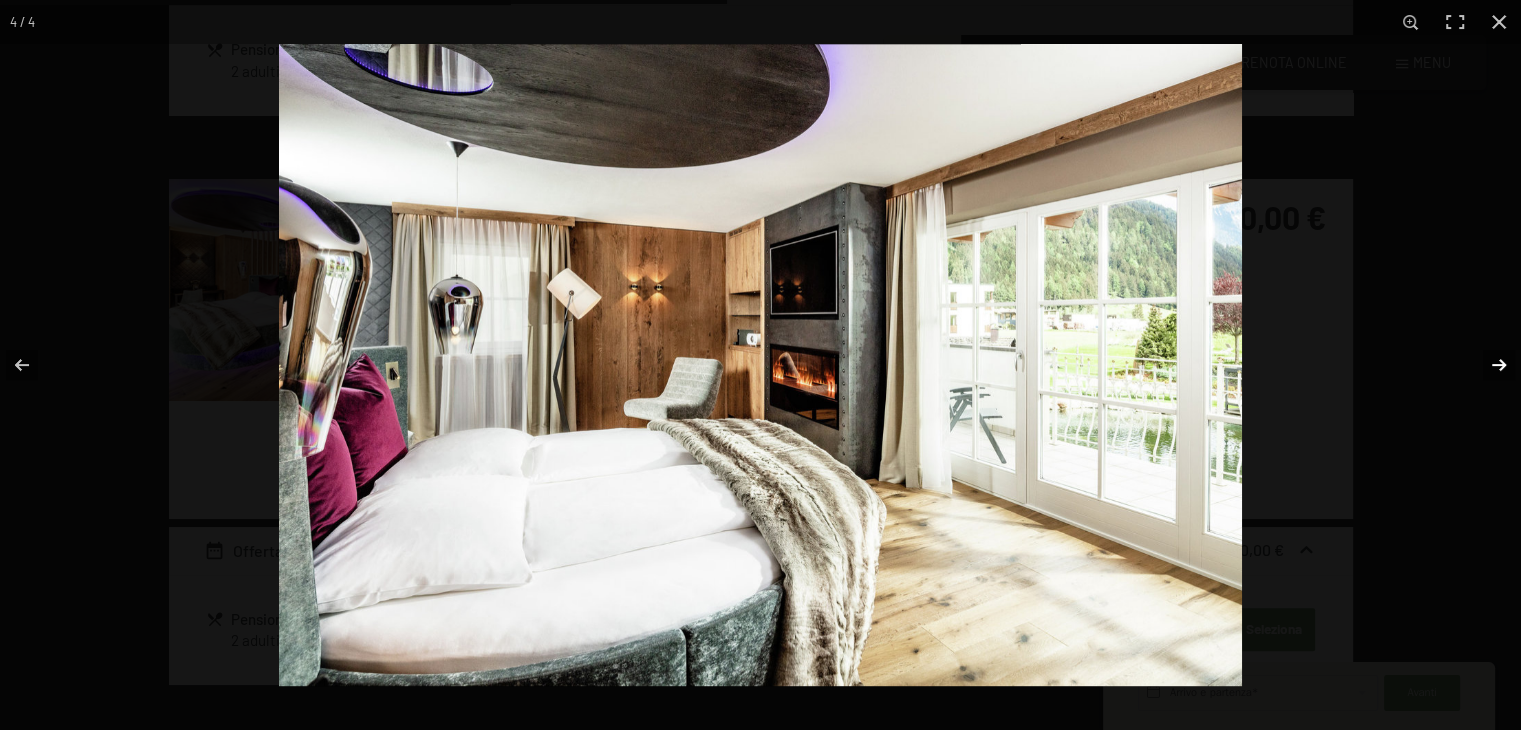 click at bounding box center [1486, 365] 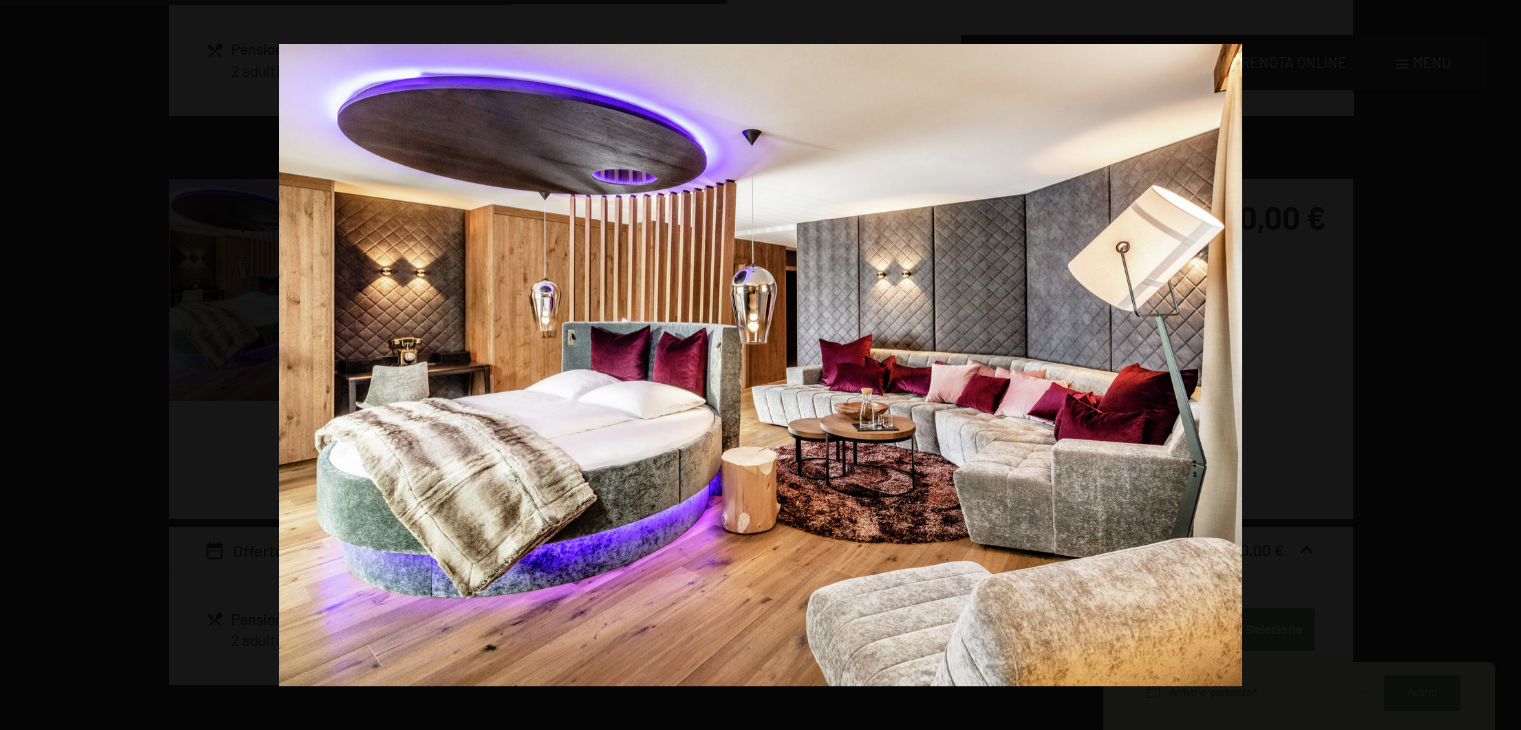 click at bounding box center (1486, 365) 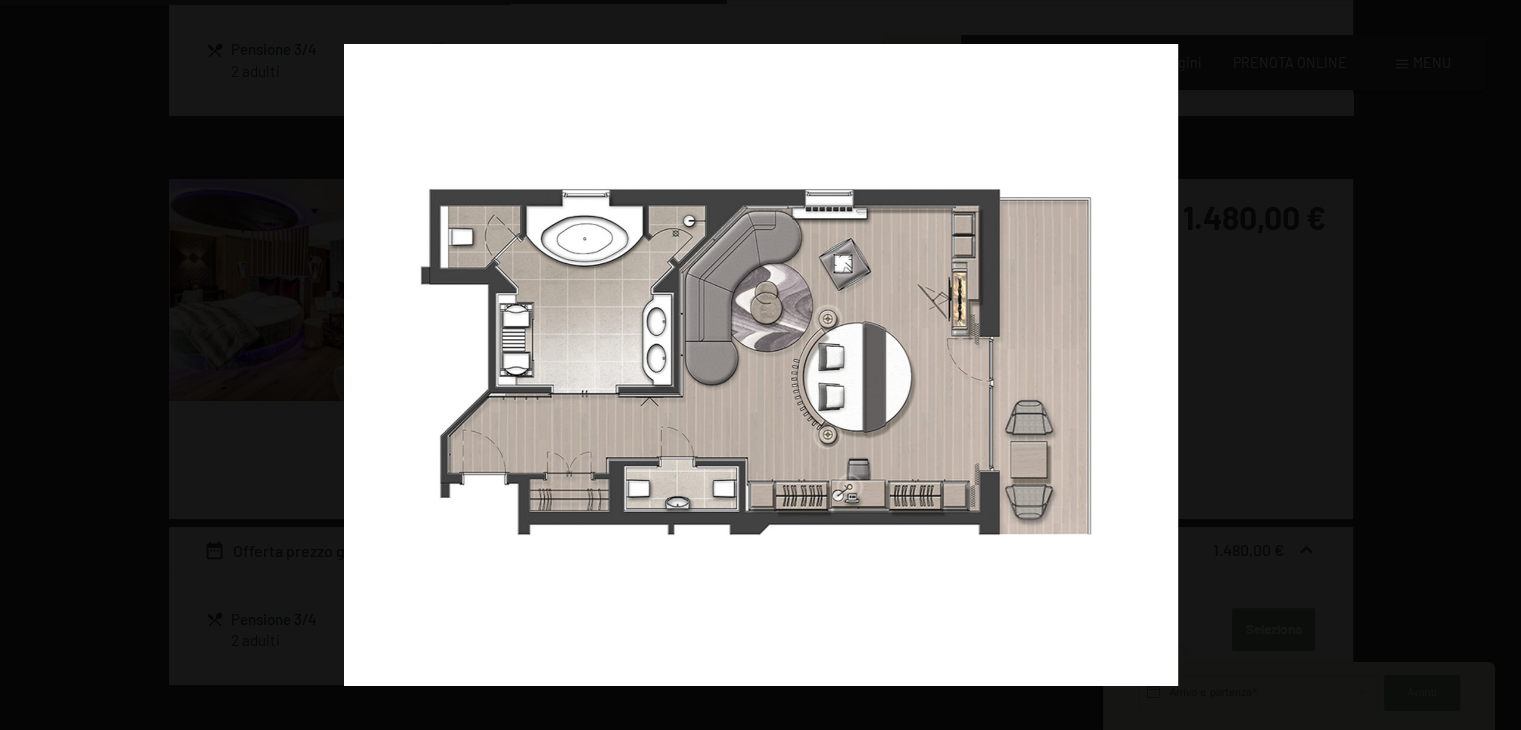 click at bounding box center [1486, 365] 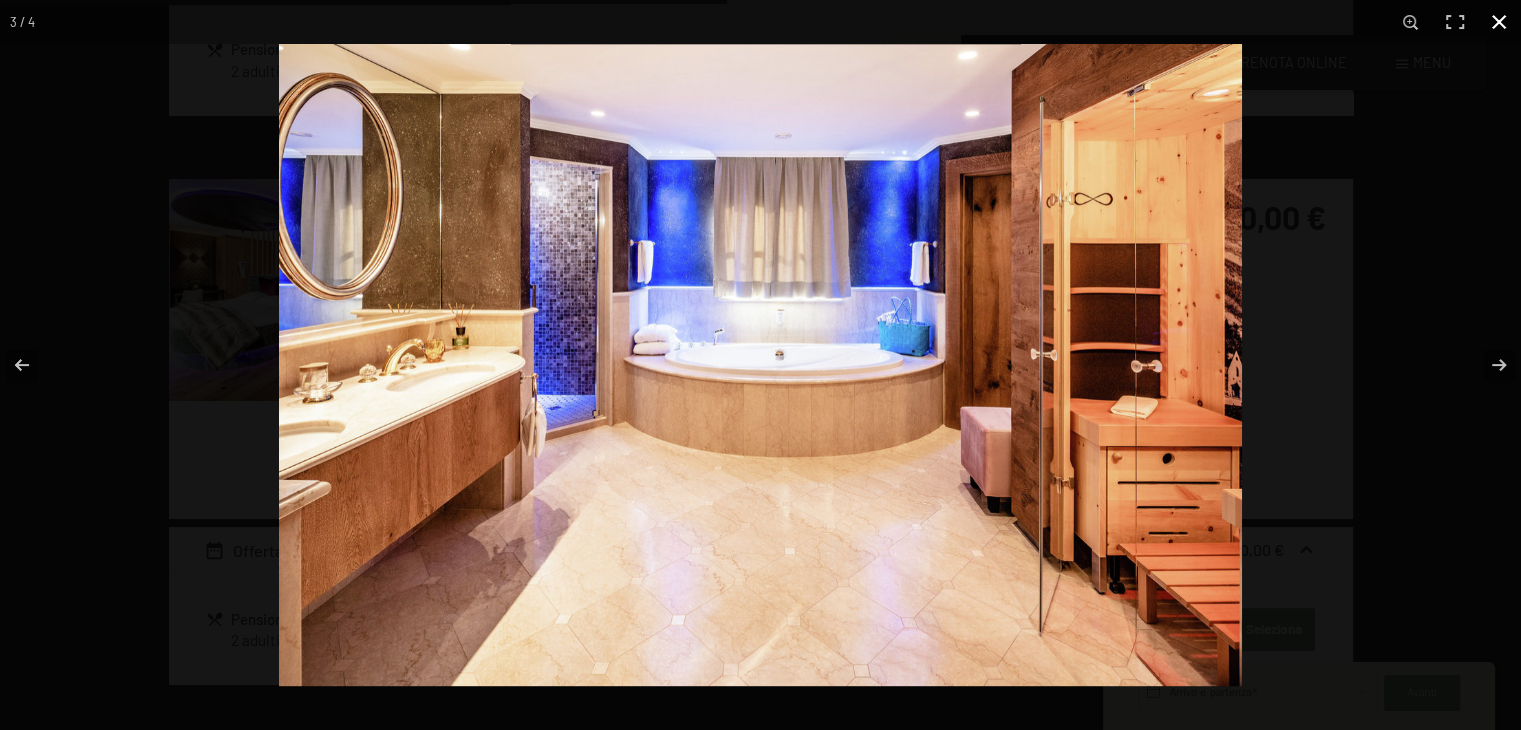click at bounding box center (1499, 22) 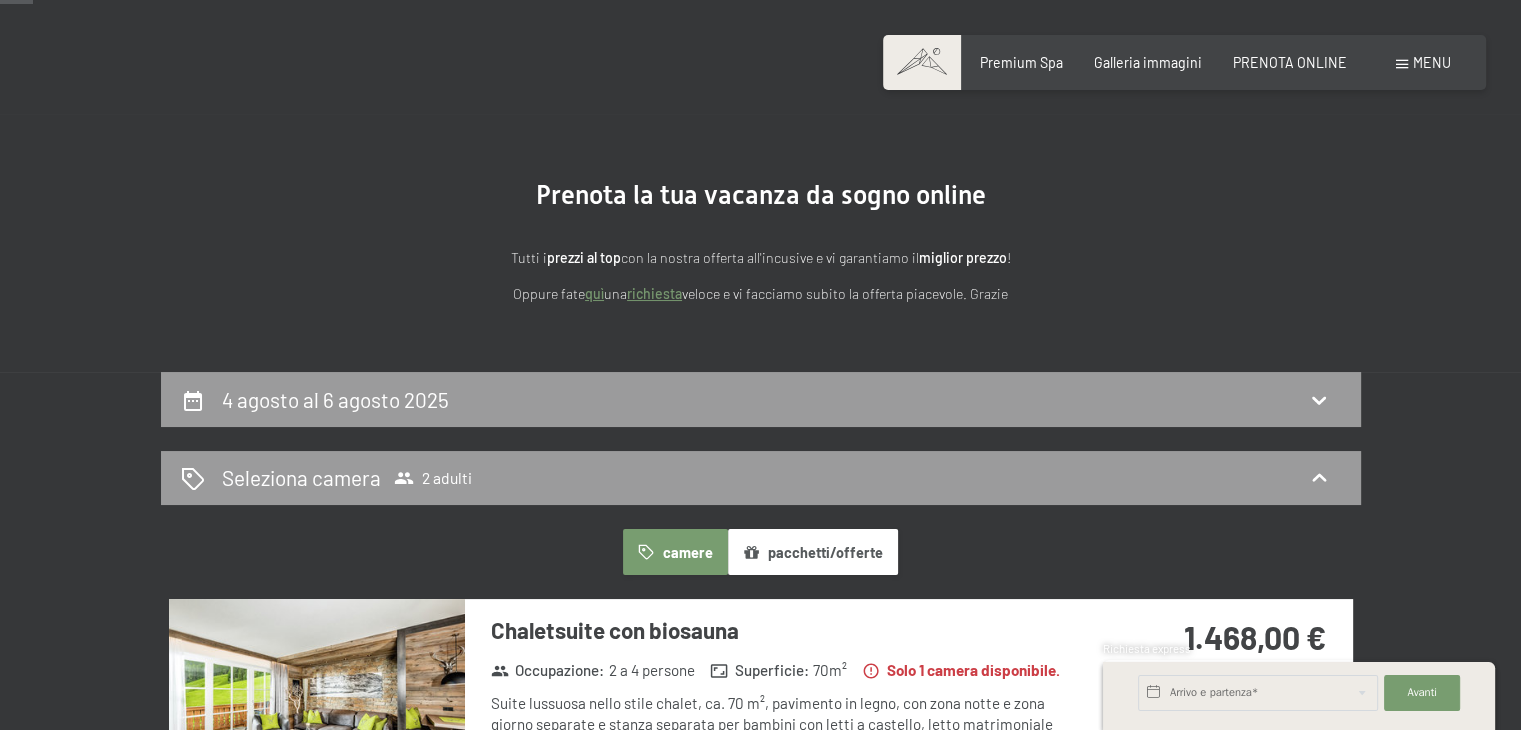 scroll, scrollTop: 0, scrollLeft: 0, axis: both 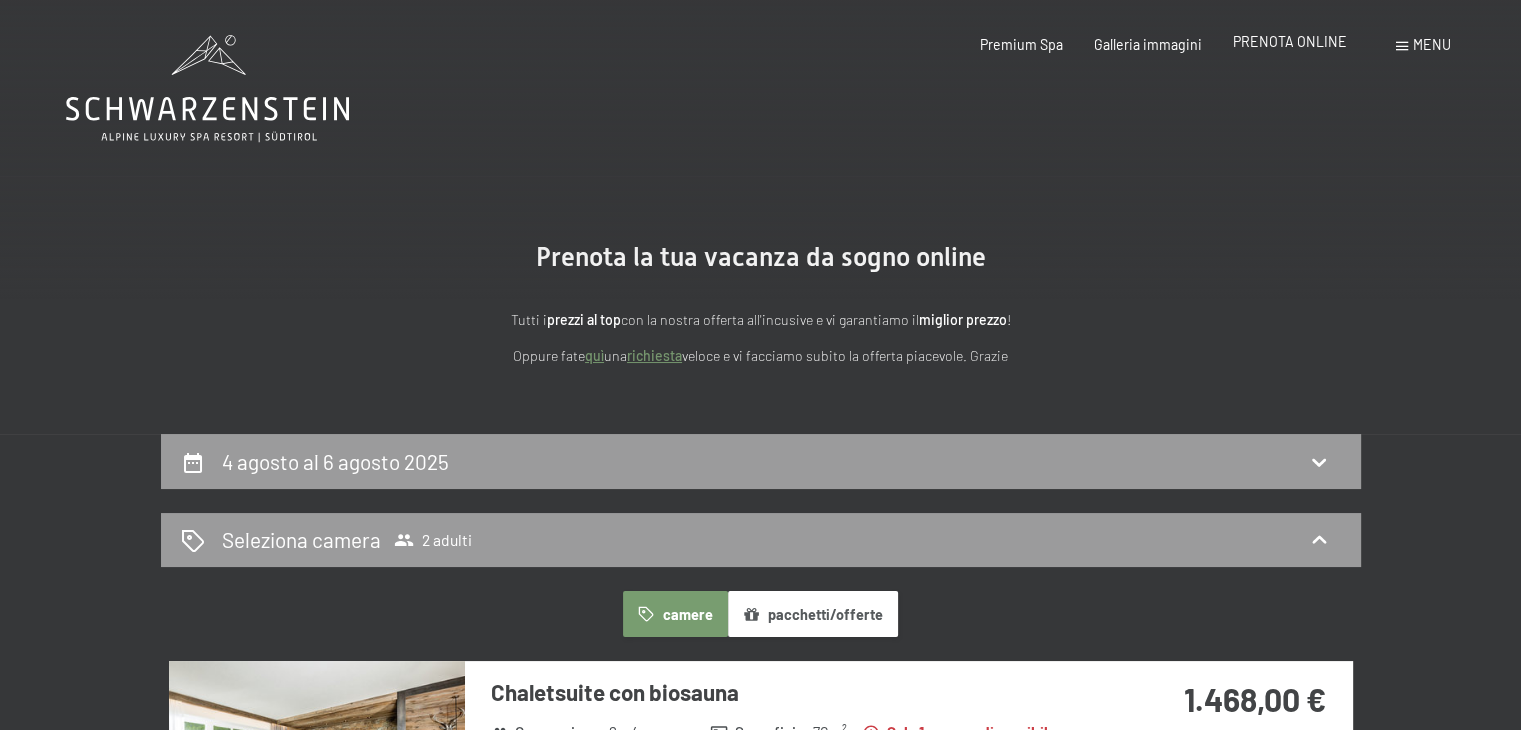 click on "PRENOTA ONLINE" at bounding box center [1290, 41] 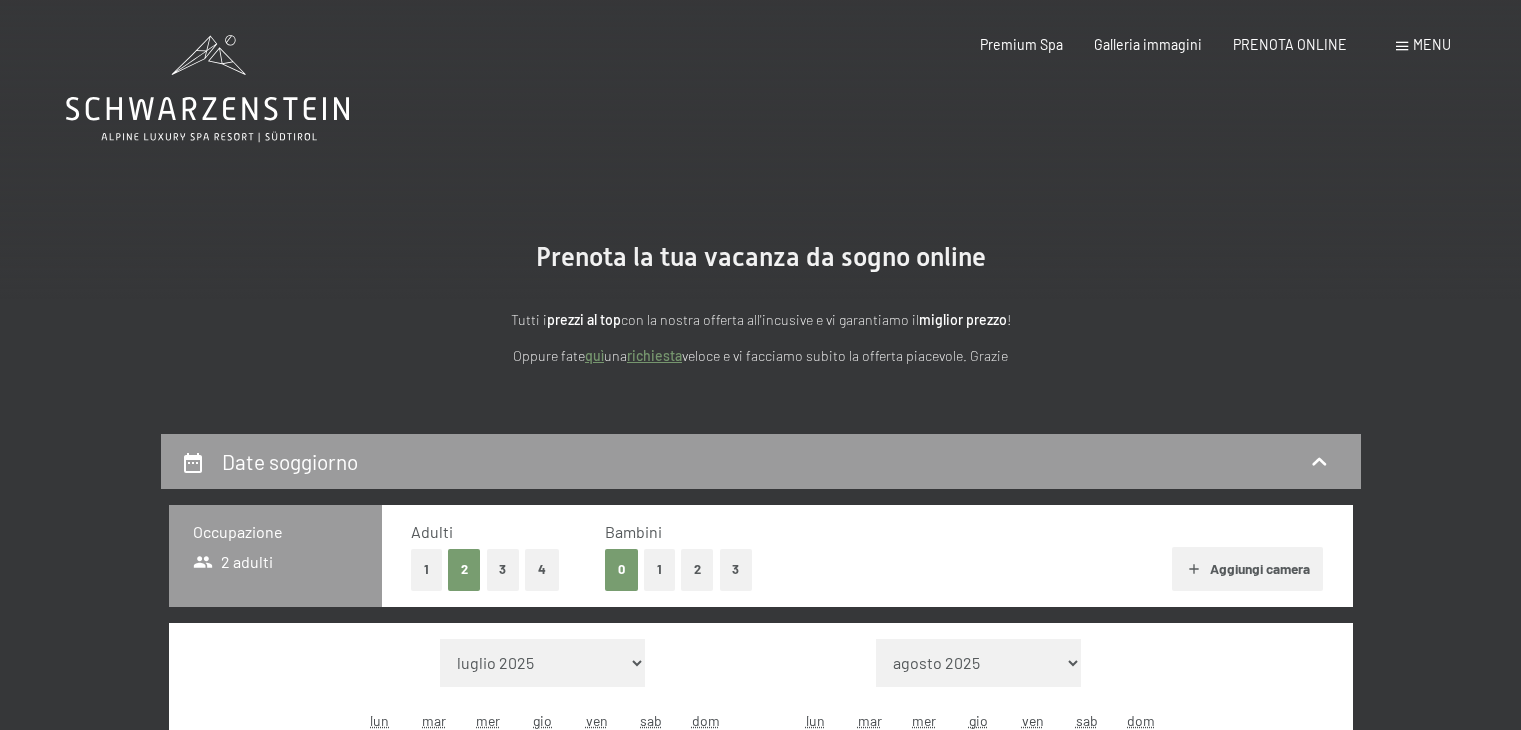 scroll, scrollTop: 0, scrollLeft: 0, axis: both 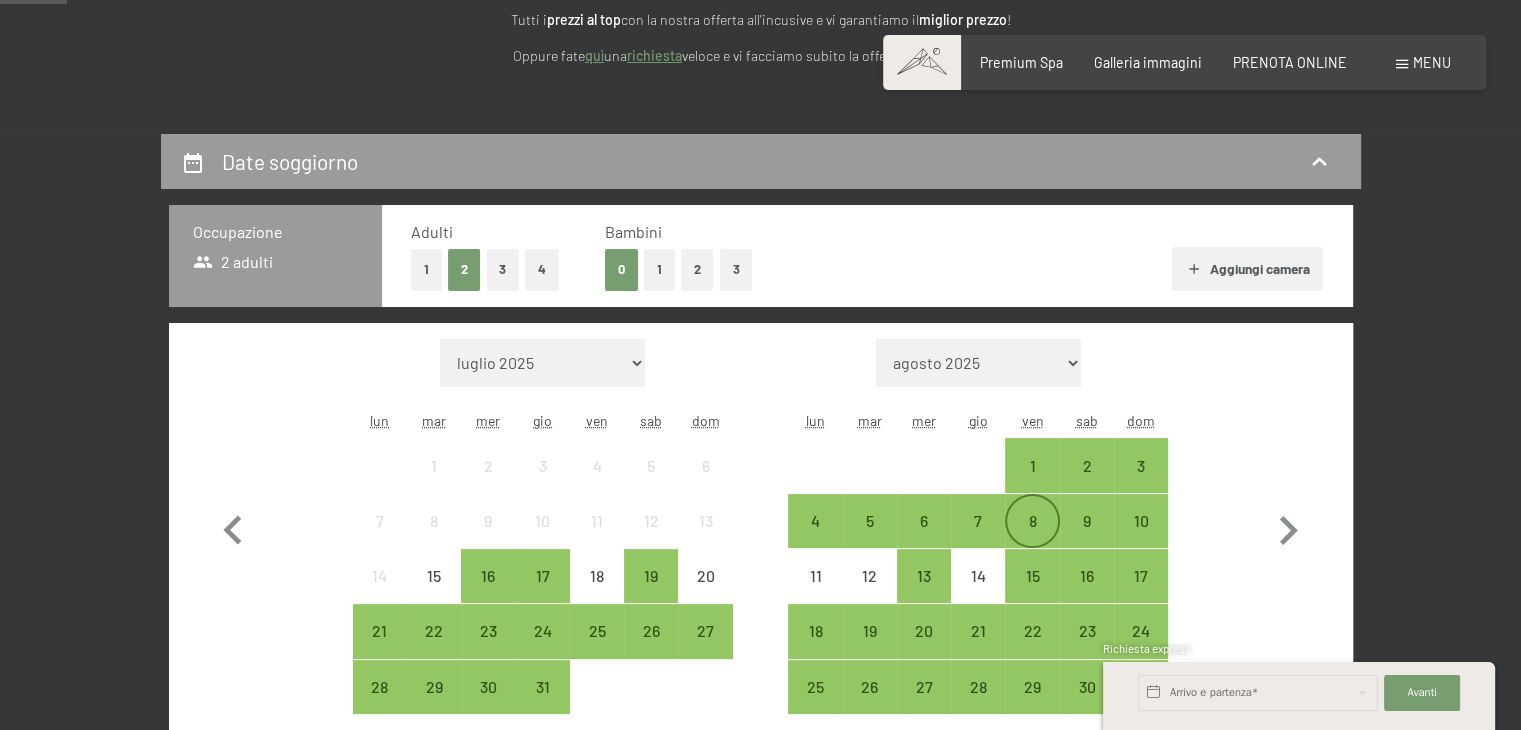 click on "8" at bounding box center [1032, 538] 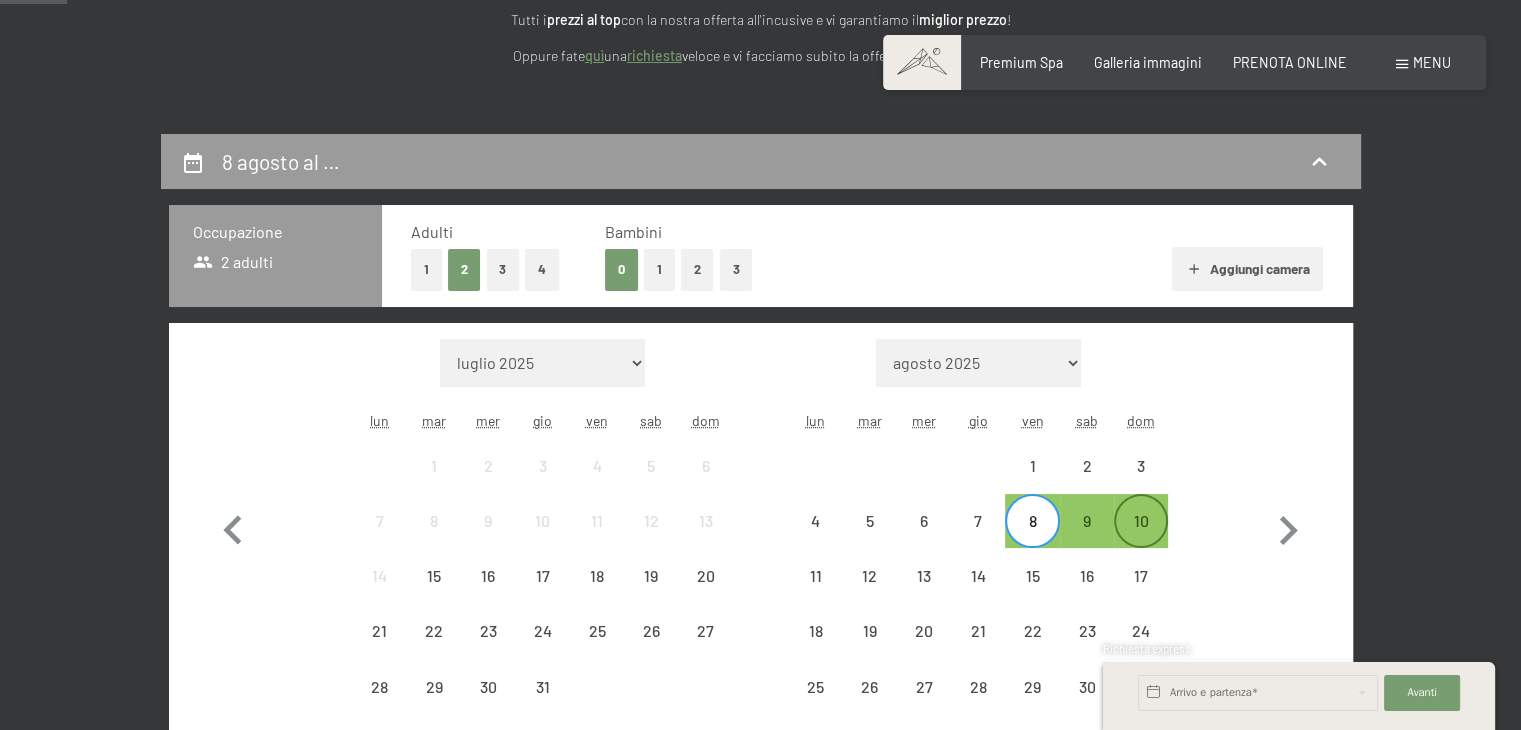 click on "10" at bounding box center (1141, 538) 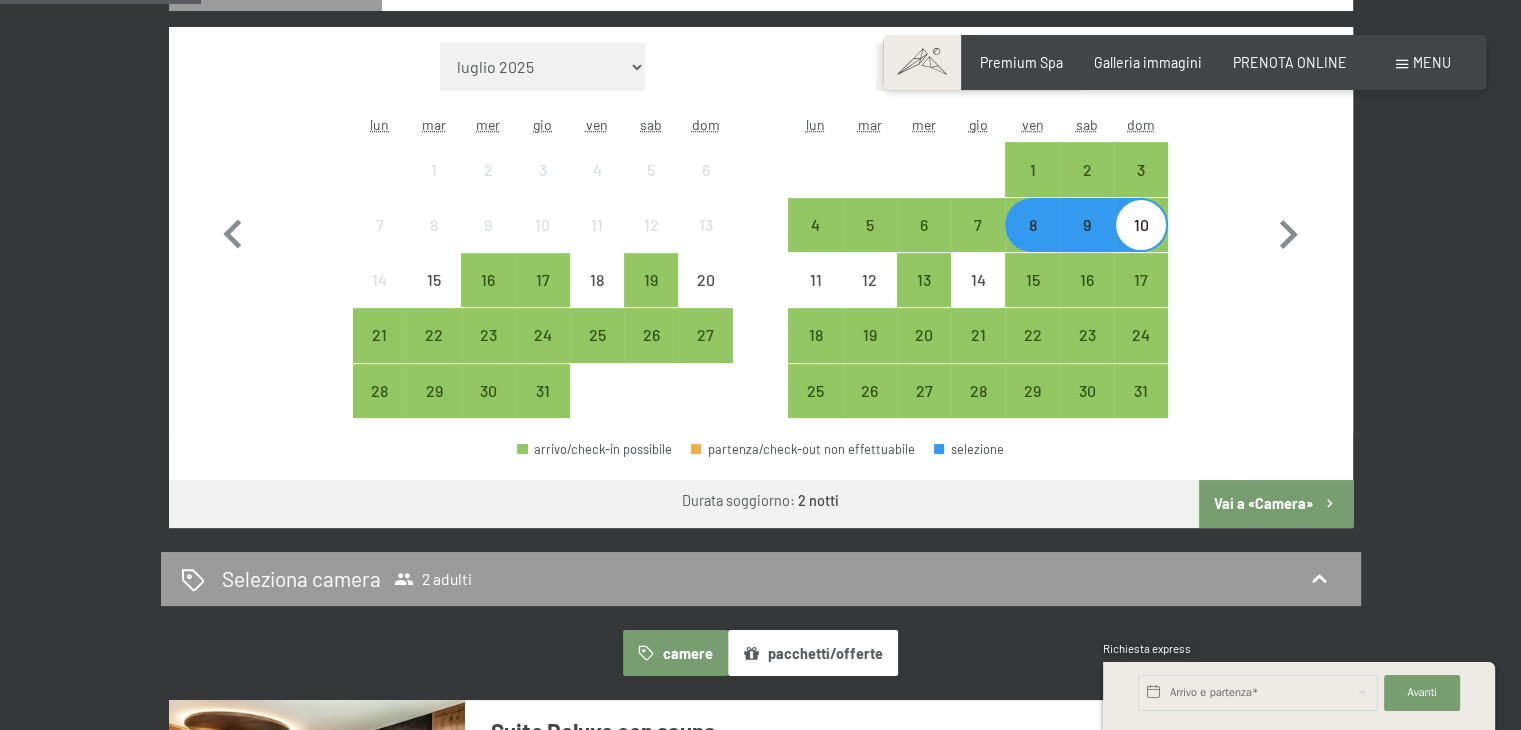 scroll, scrollTop: 600, scrollLeft: 0, axis: vertical 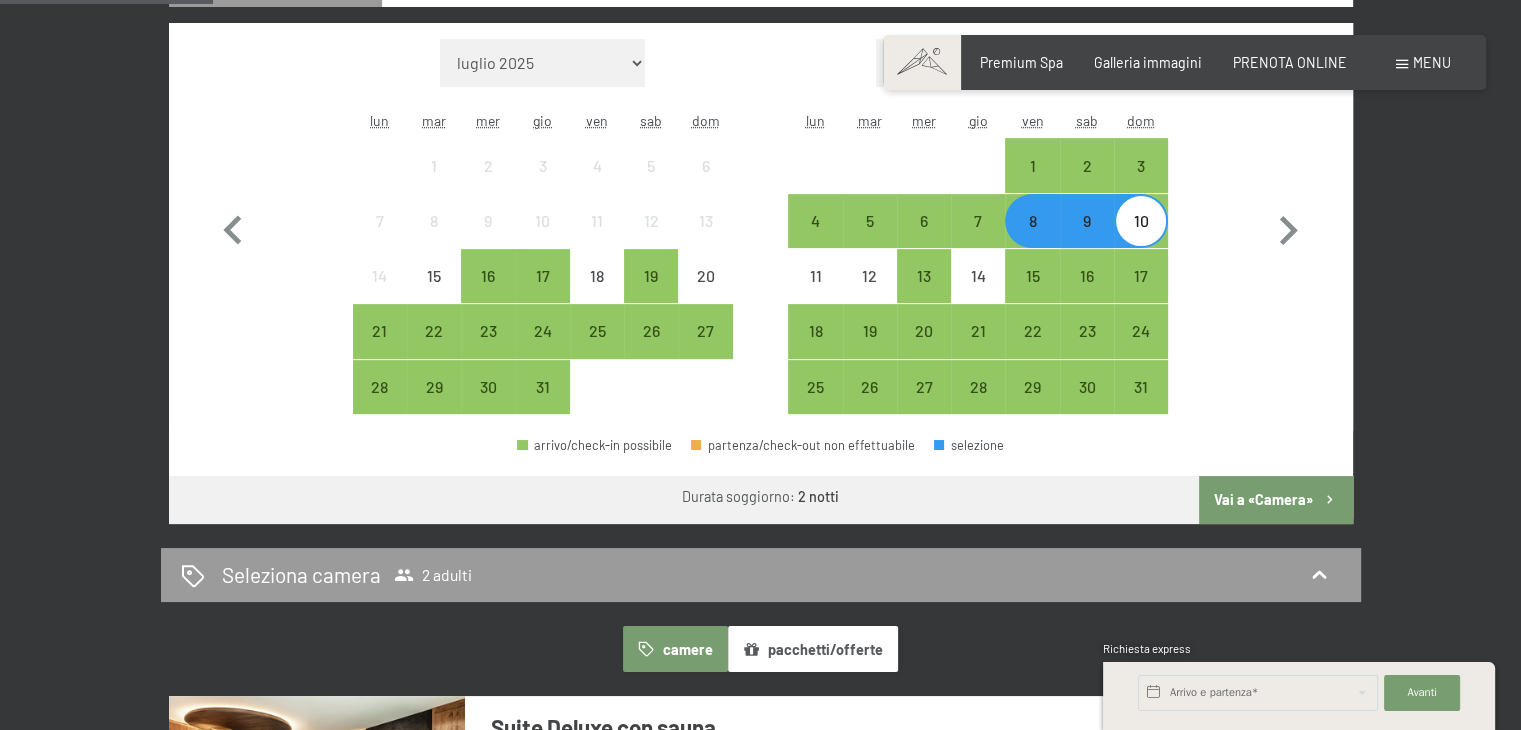 click on "Vai a «Camera»" at bounding box center (1275, 500) 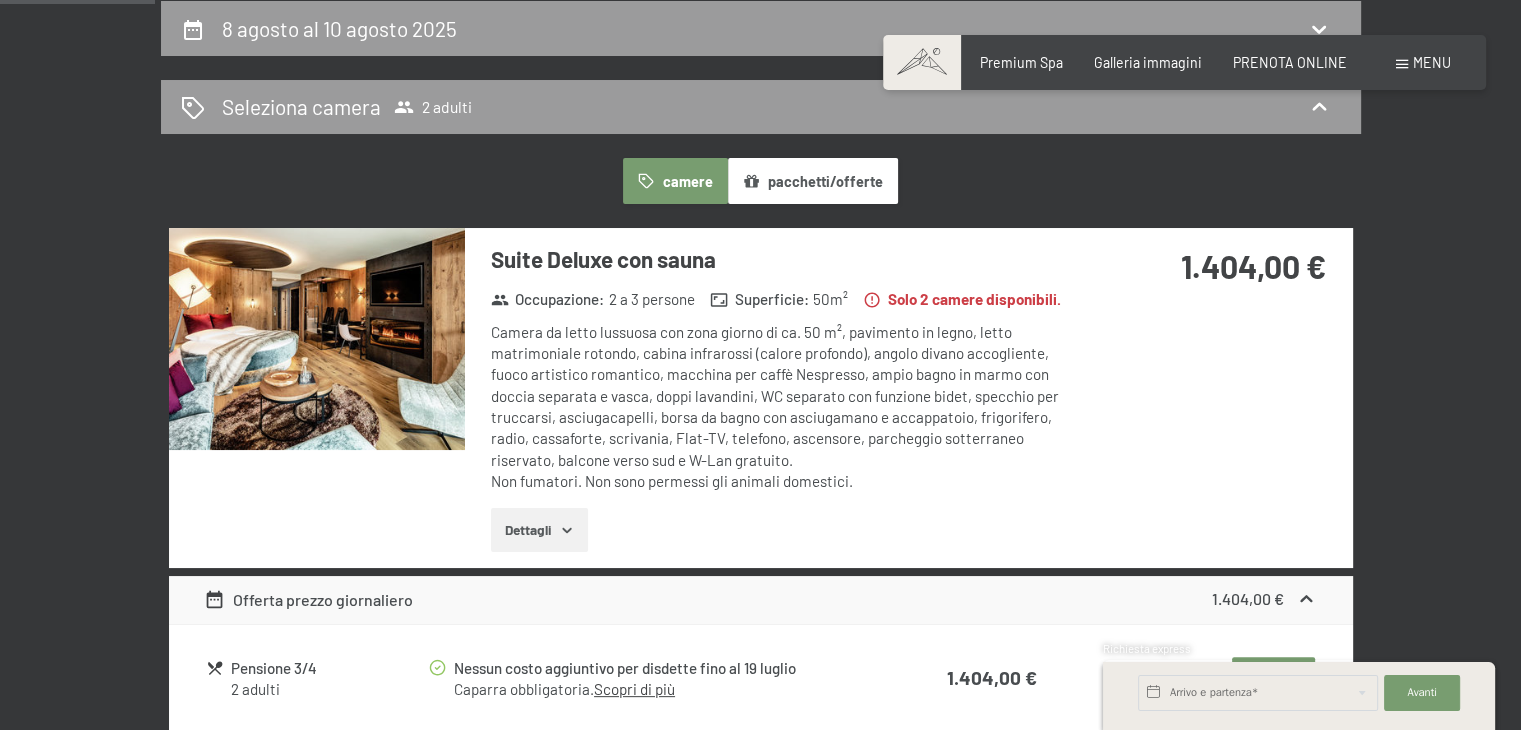 click at bounding box center (317, 339) 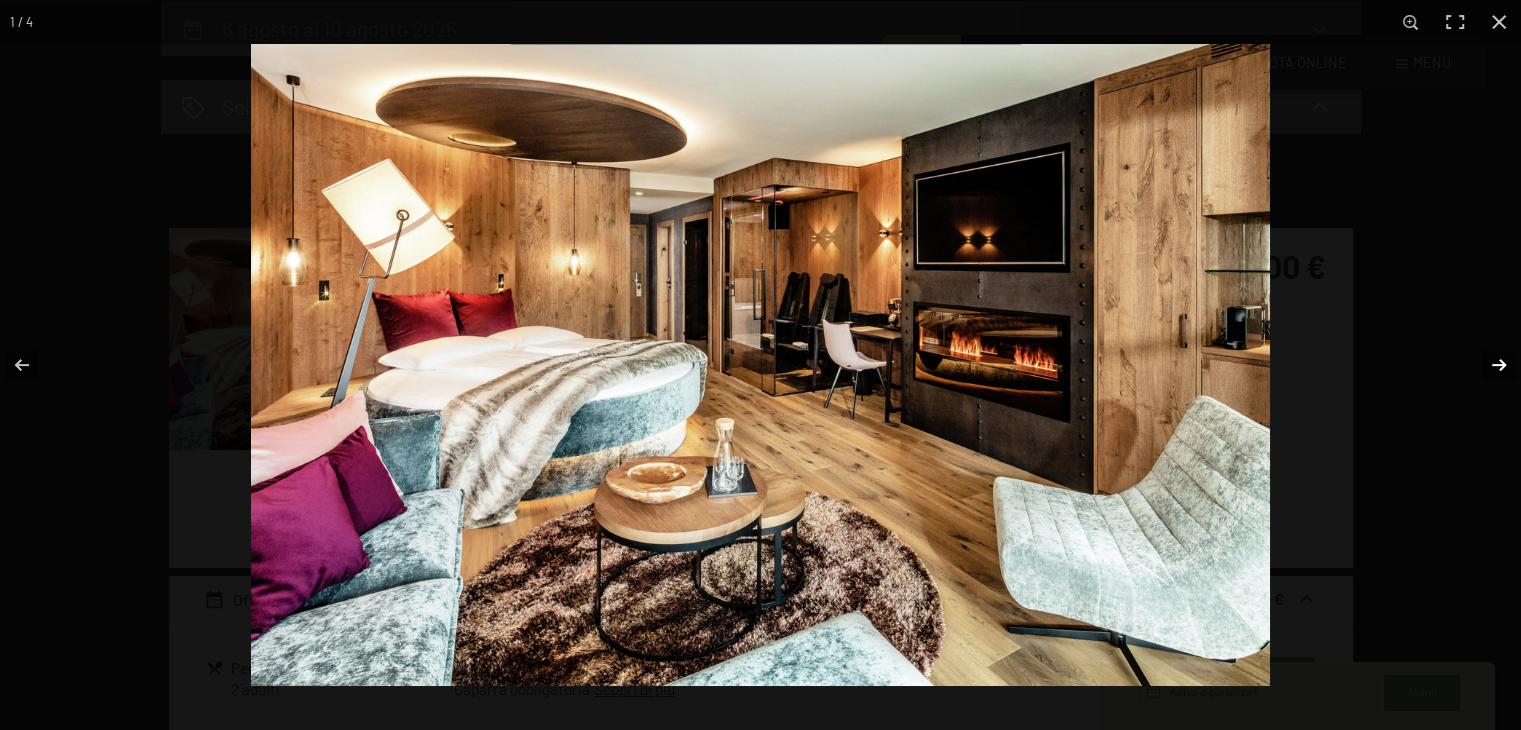 click at bounding box center (1486, 365) 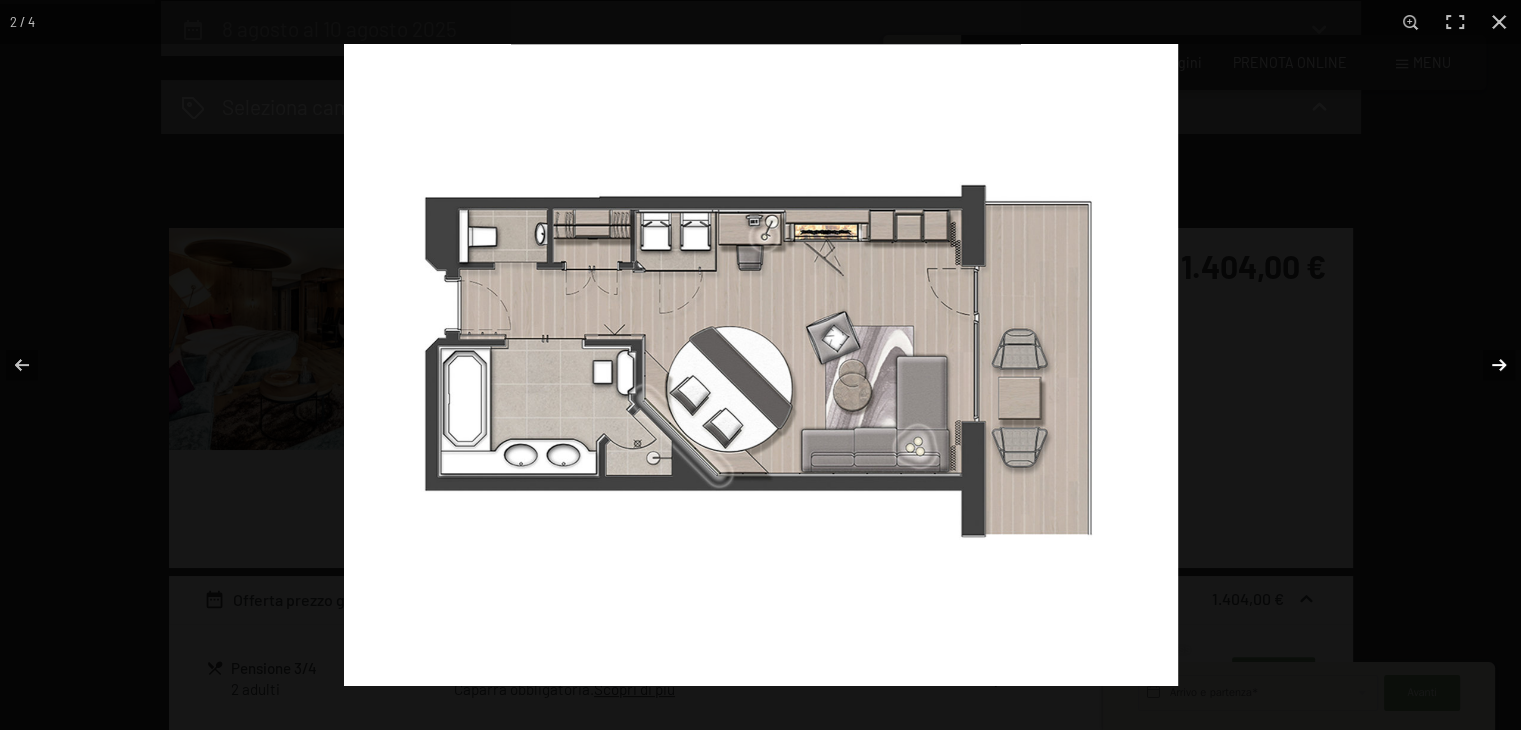 click at bounding box center (1486, 365) 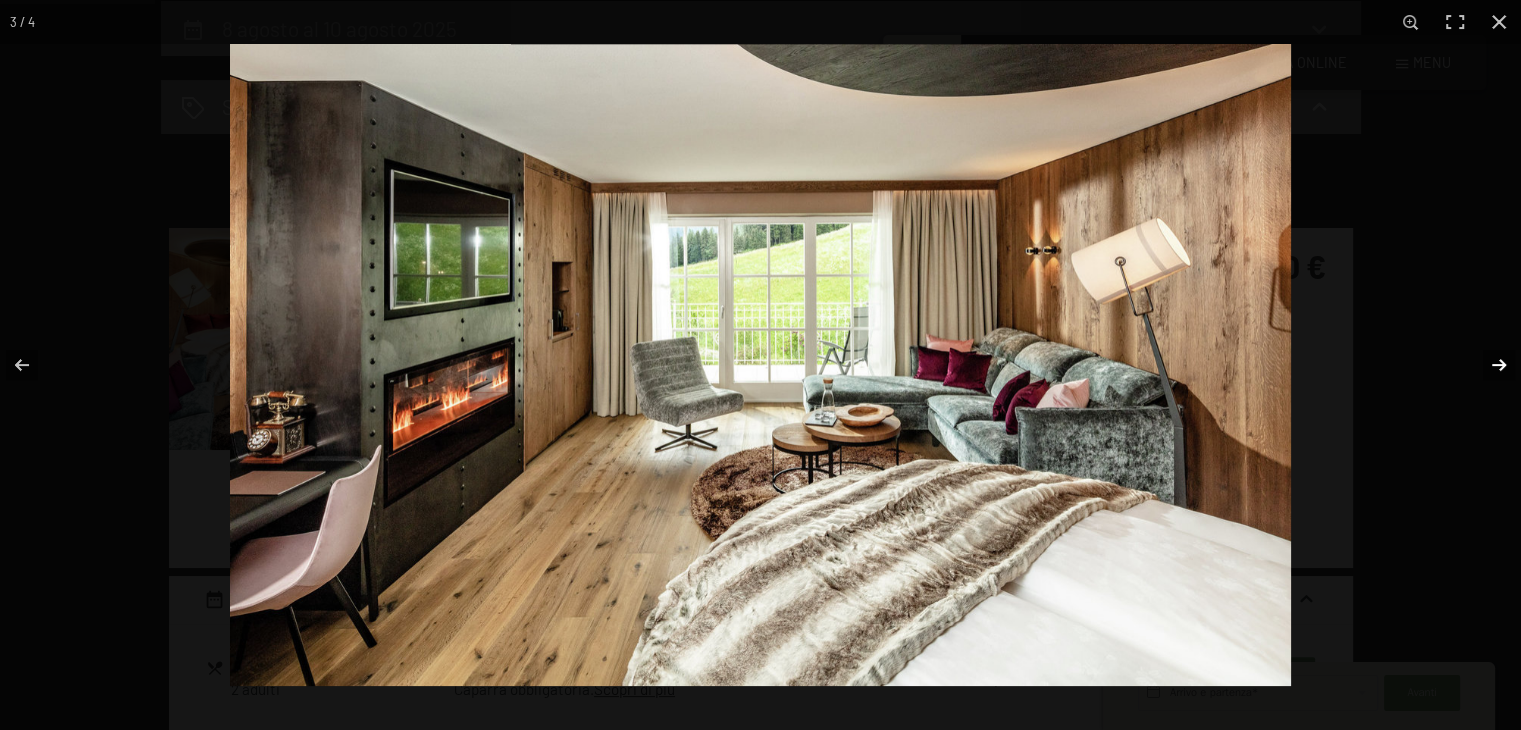 click at bounding box center (1486, 365) 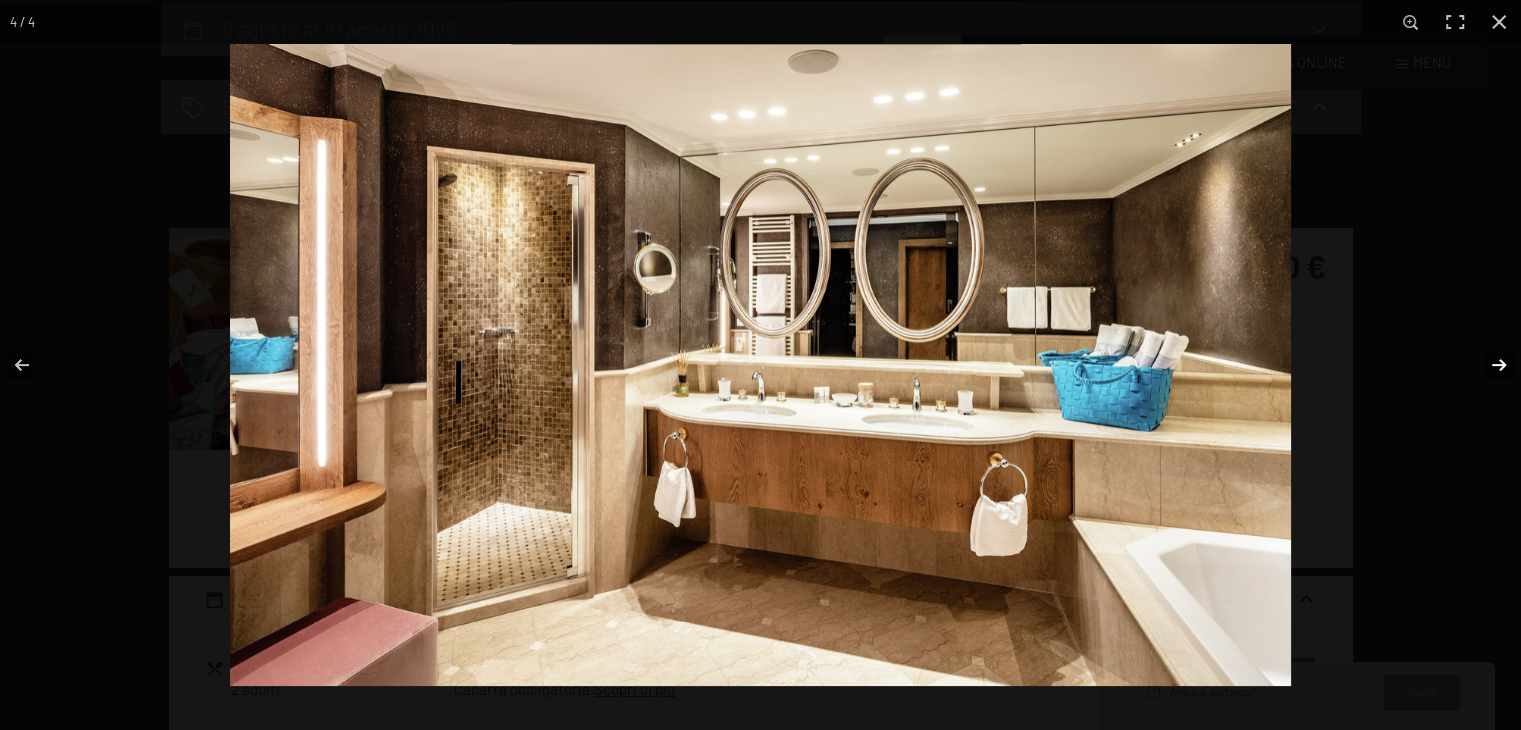 click at bounding box center [1486, 365] 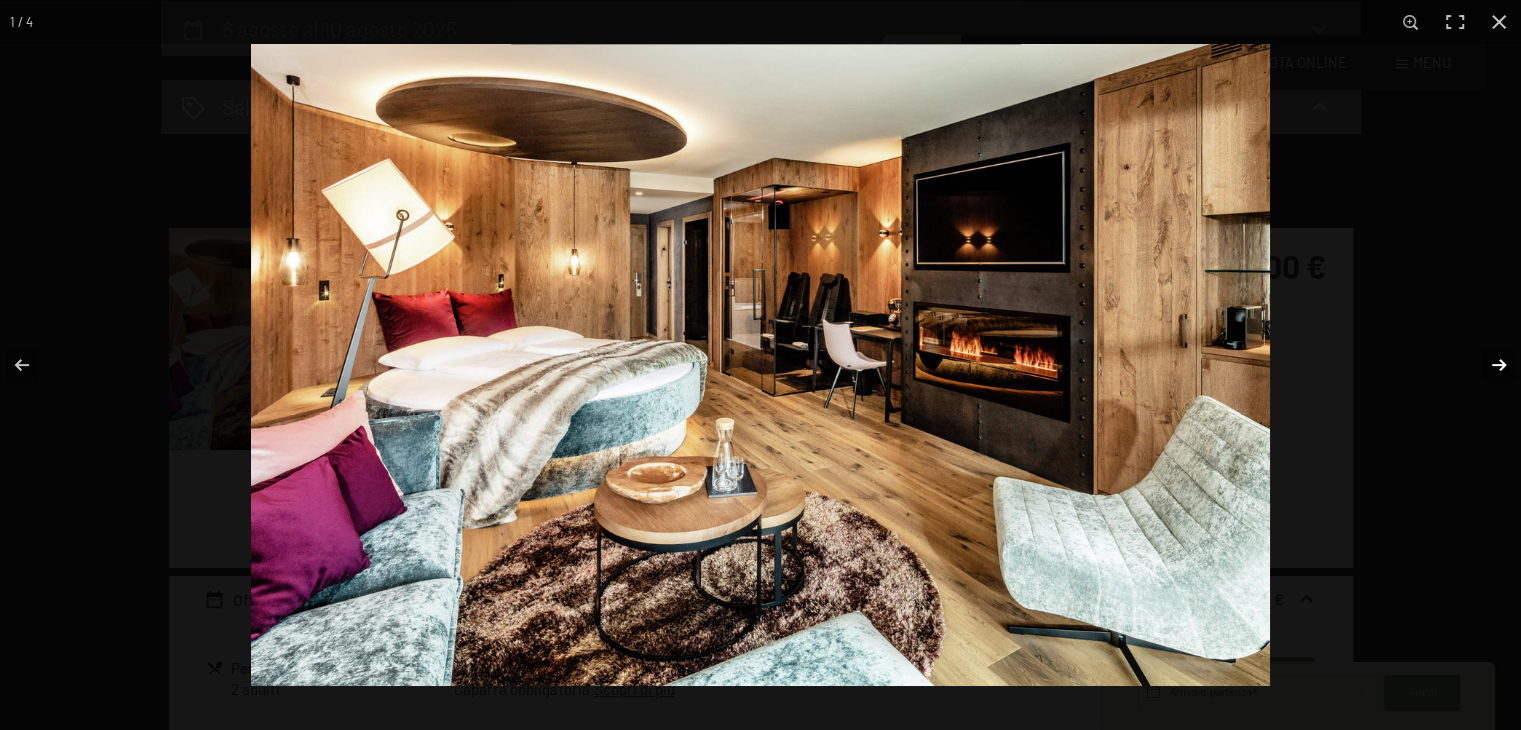 click at bounding box center [1486, 365] 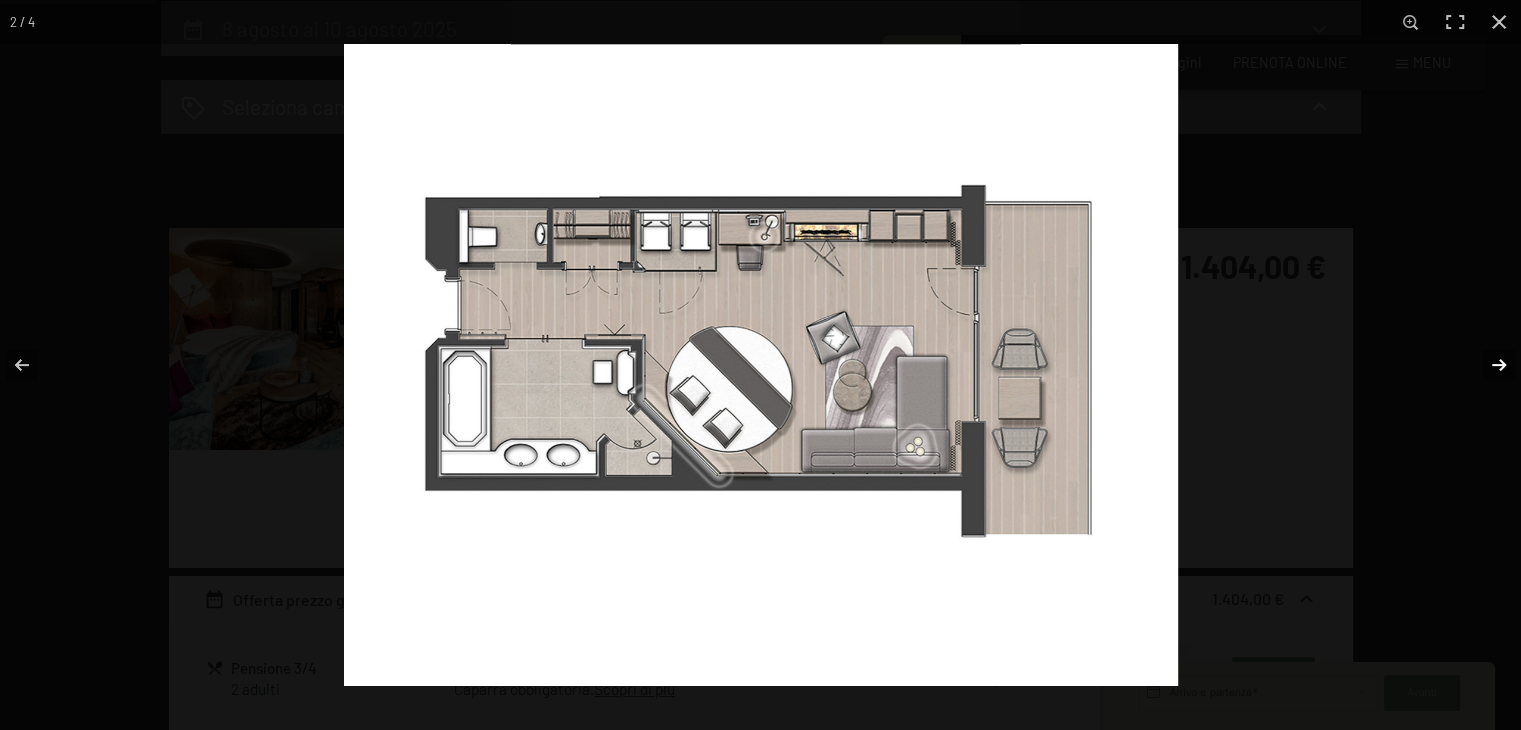 click at bounding box center (1486, 365) 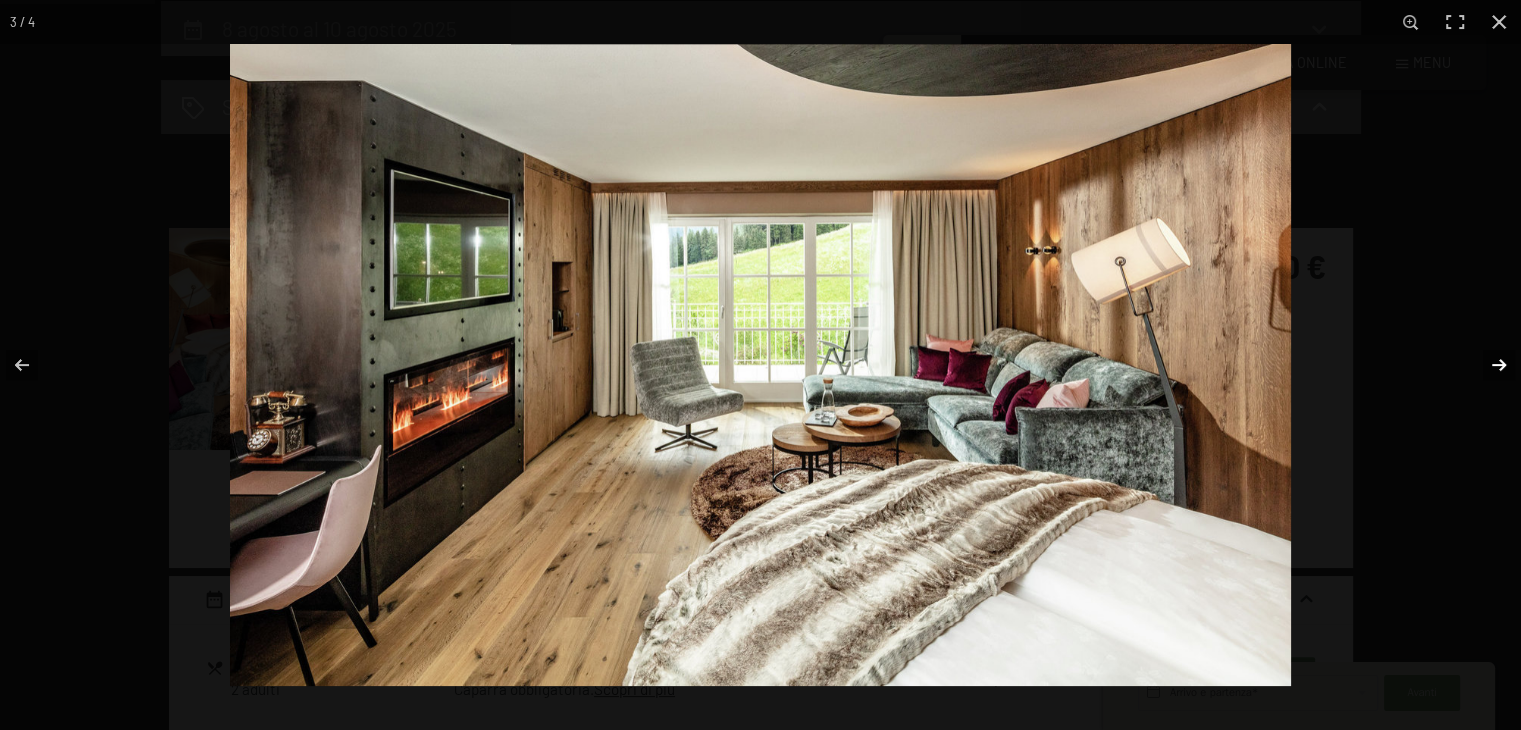 click at bounding box center [1486, 365] 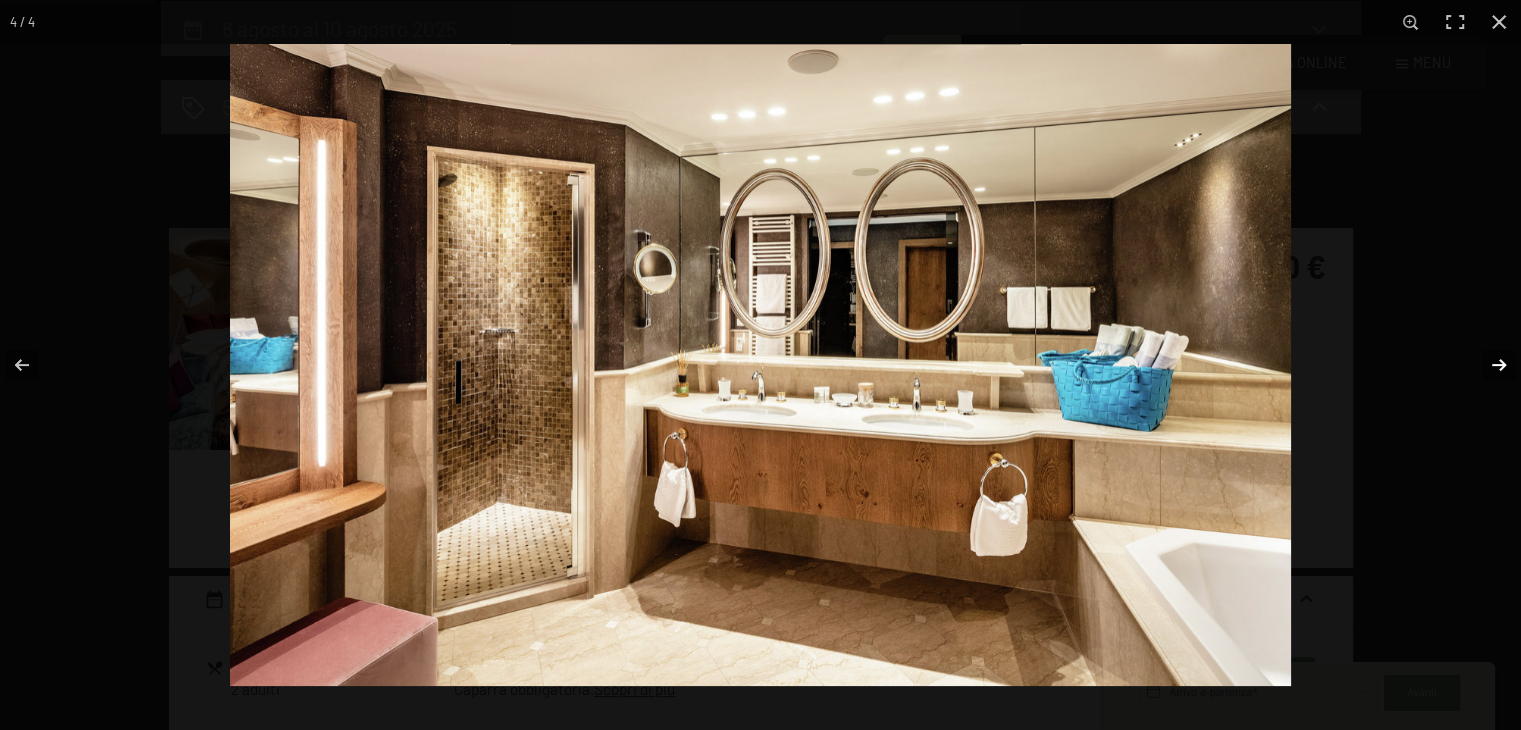 click at bounding box center (1486, 365) 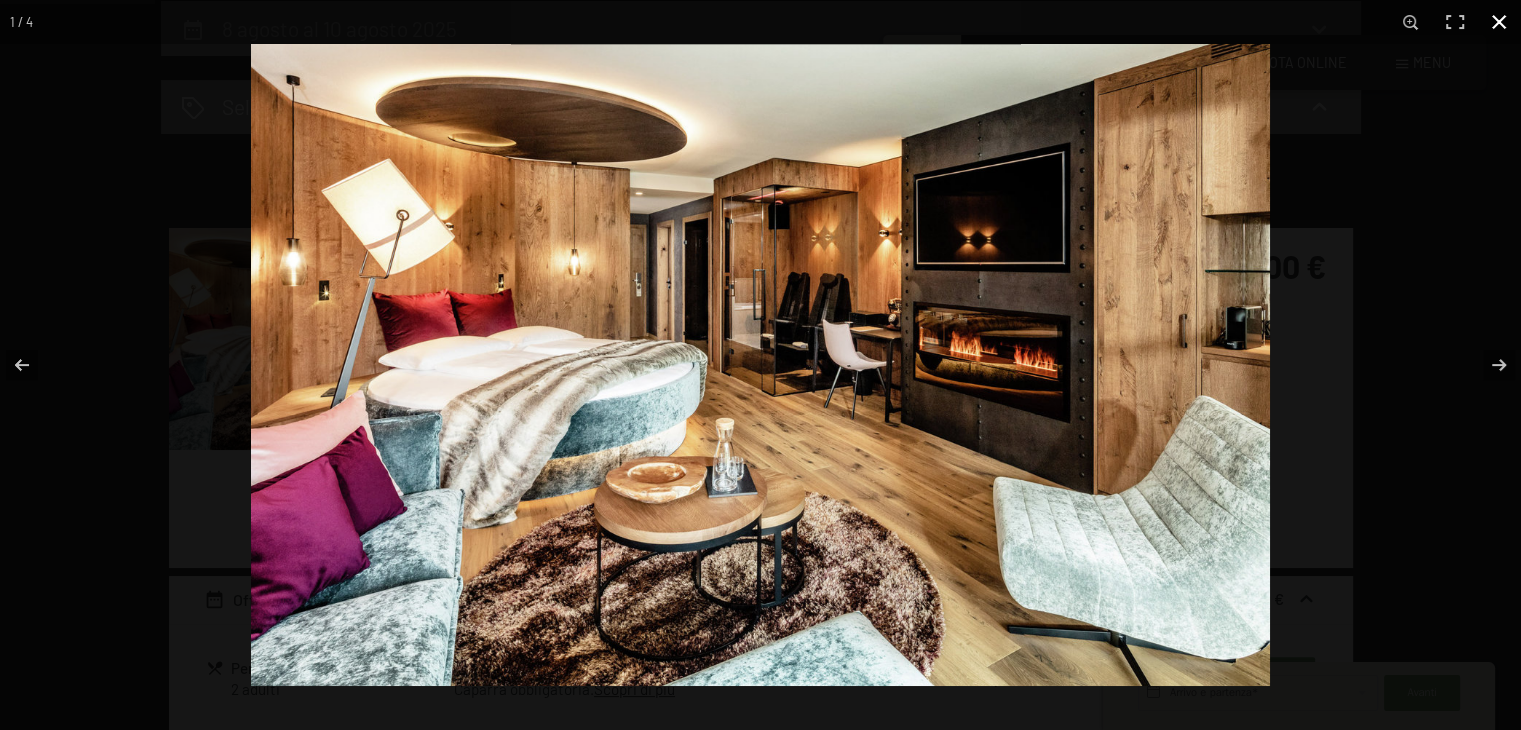 click at bounding box center (1499, 22) 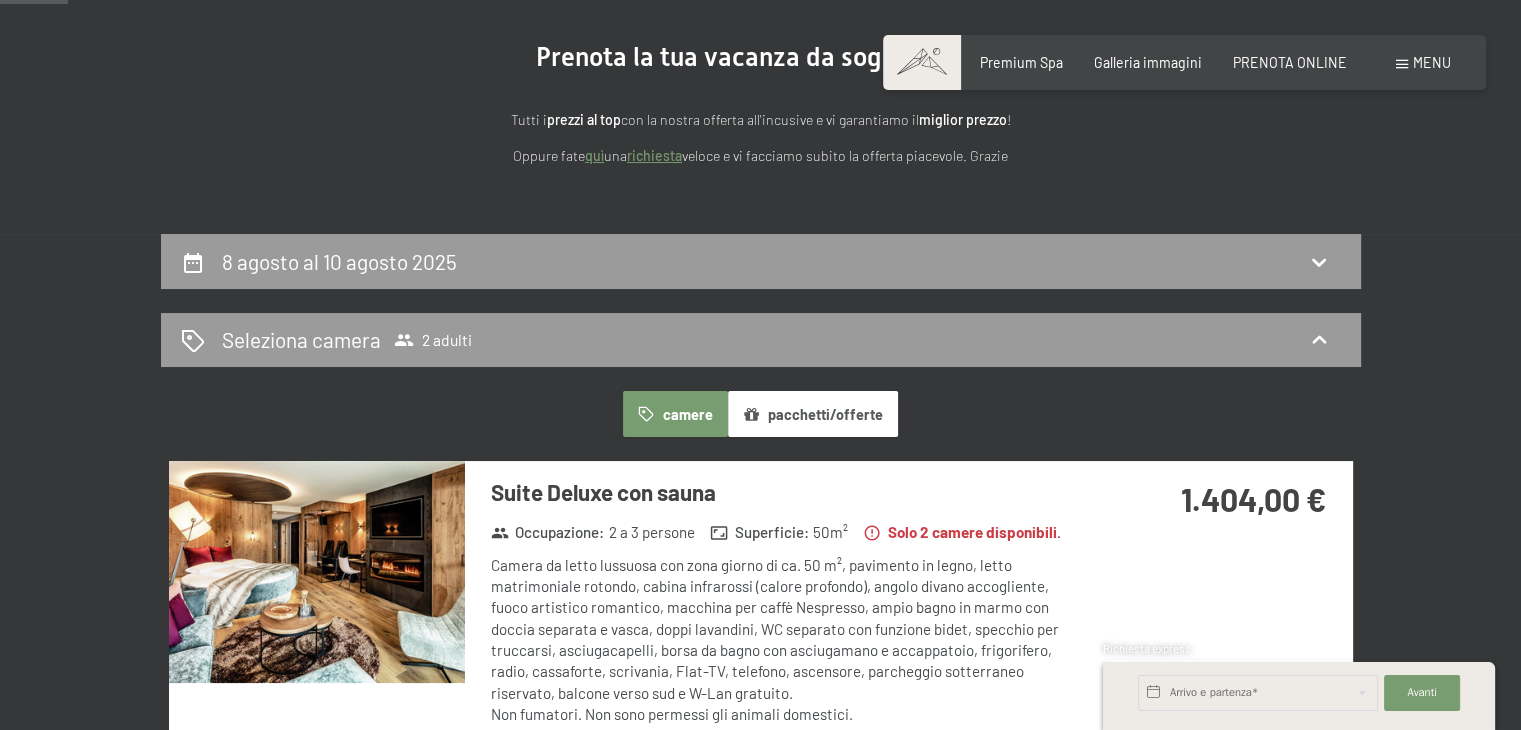 scroll, scrollTop: 0, scrollLeft: 0, axis: both 